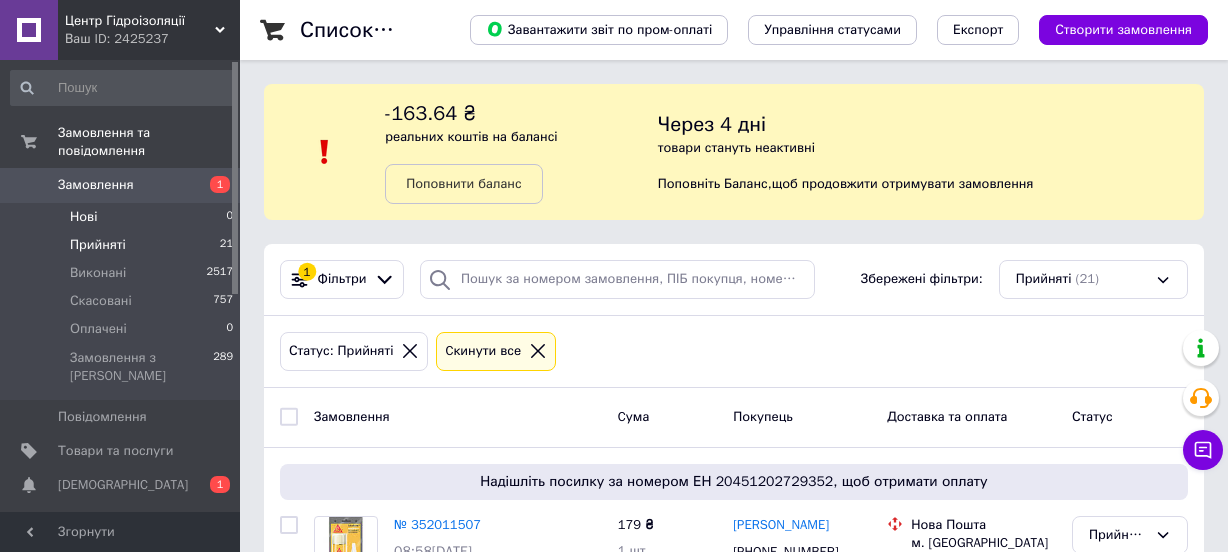 click on "Нові 0" at bounding box center [122, 217] 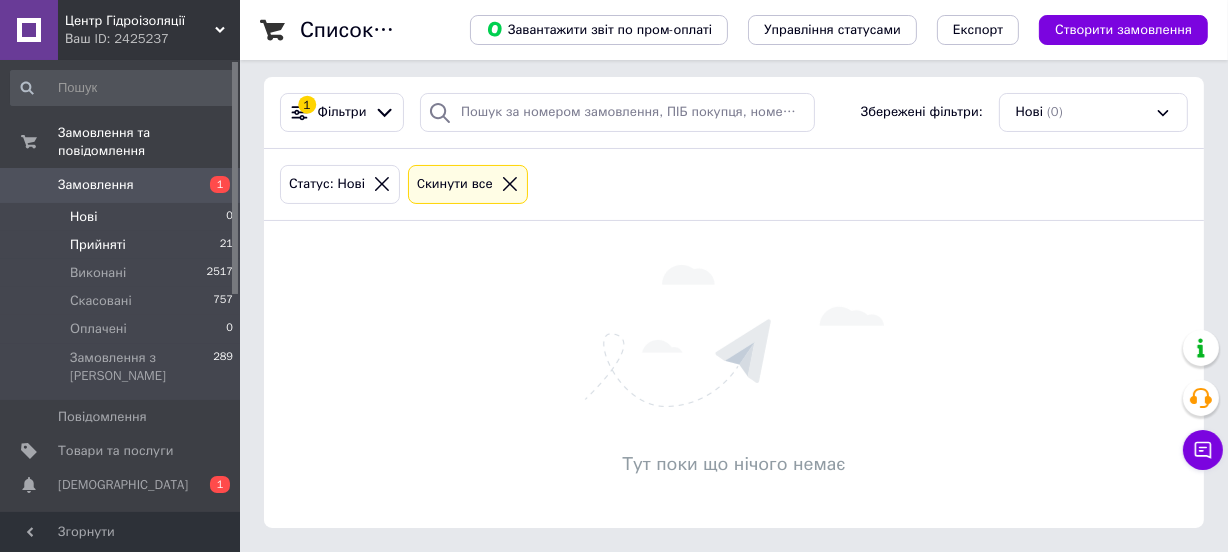 scroll, scrollTop: 0, scrollLeft: 0, axis: both 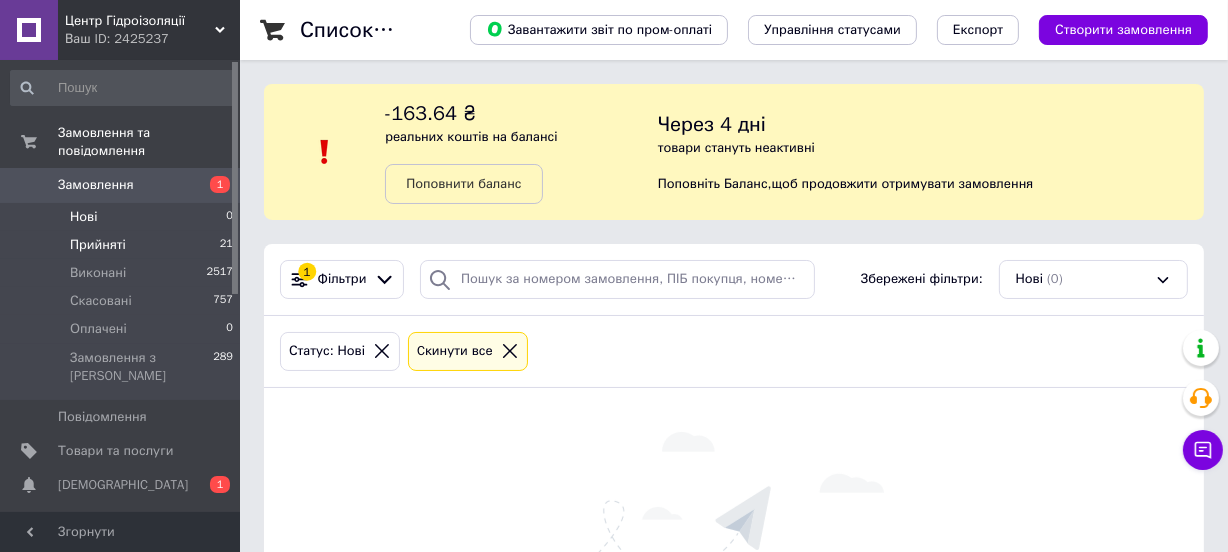 click on "Прийняті 21" at bounding box center [122, 245] 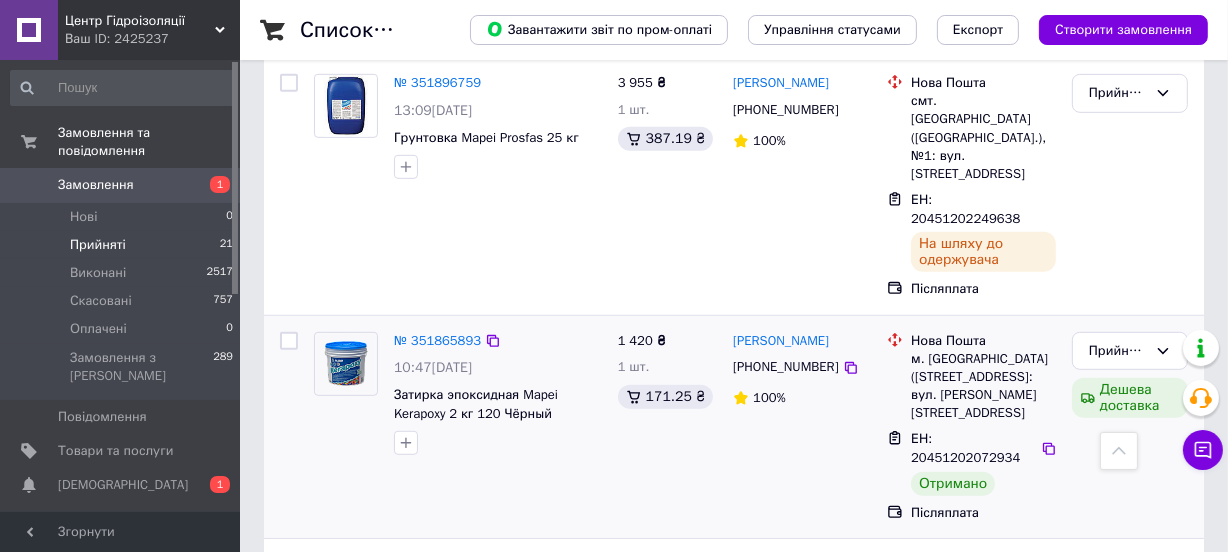 scroll, scrollTop: 1000, scrollLeft: 0, axis: vertical 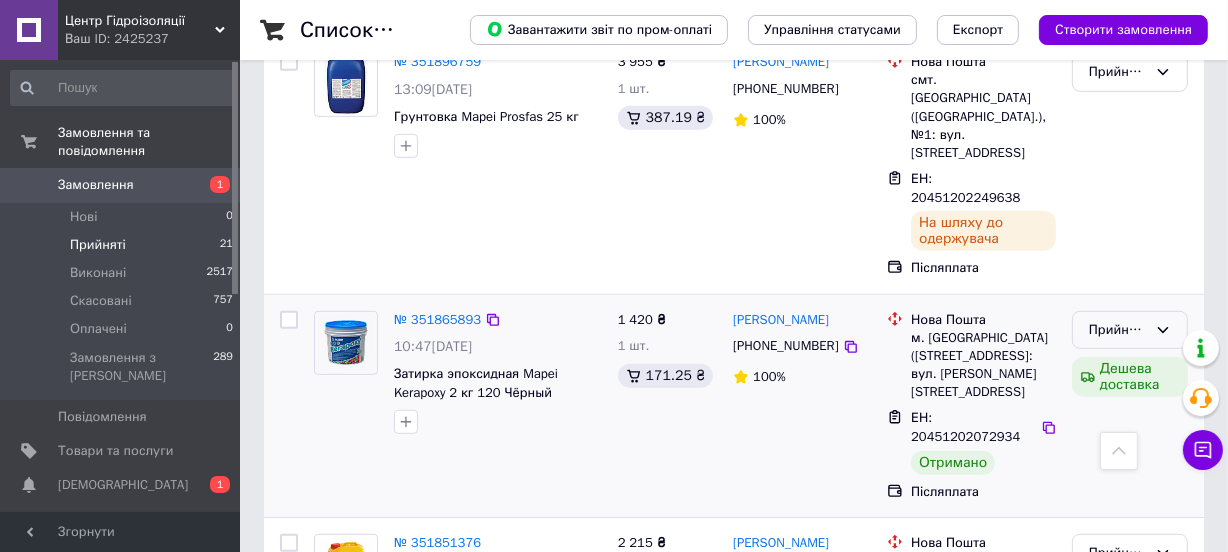 click on "Прийнято" at bounding box center (1118, 330) 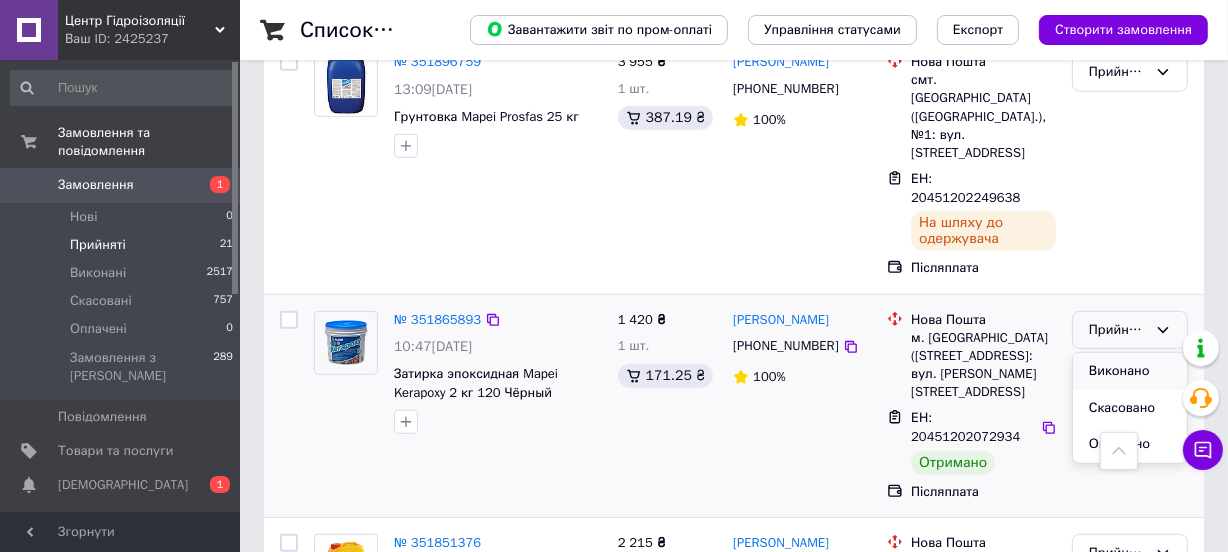 click on "Виконано" at bounding box center (1130, 371) 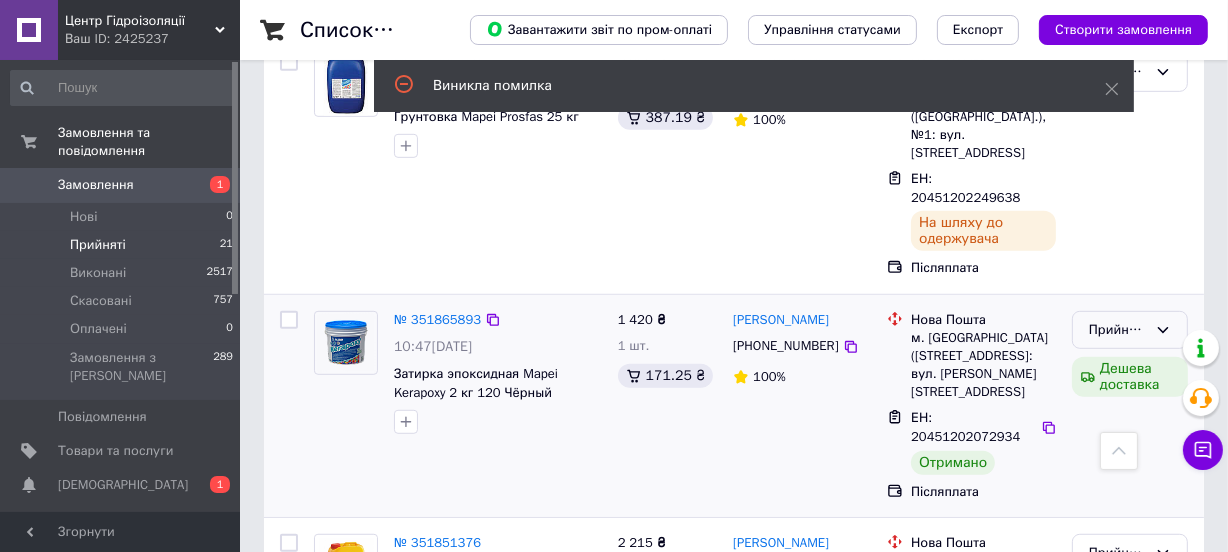 click on "Прийнято" at bounding box center [1130, 330] 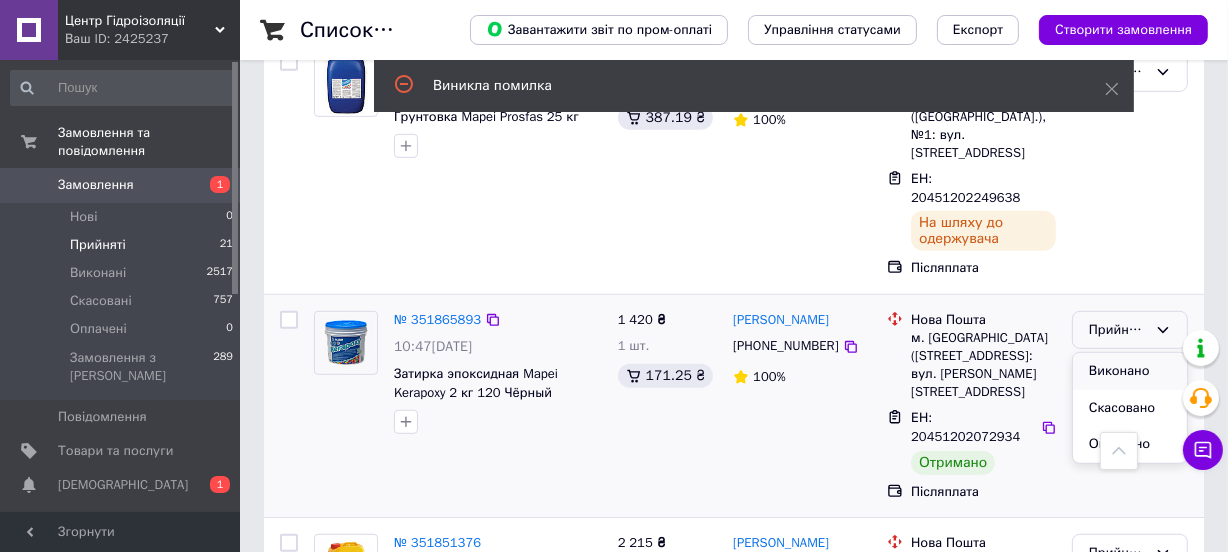 click on "Виконано" at bounding box center [1130, 371] 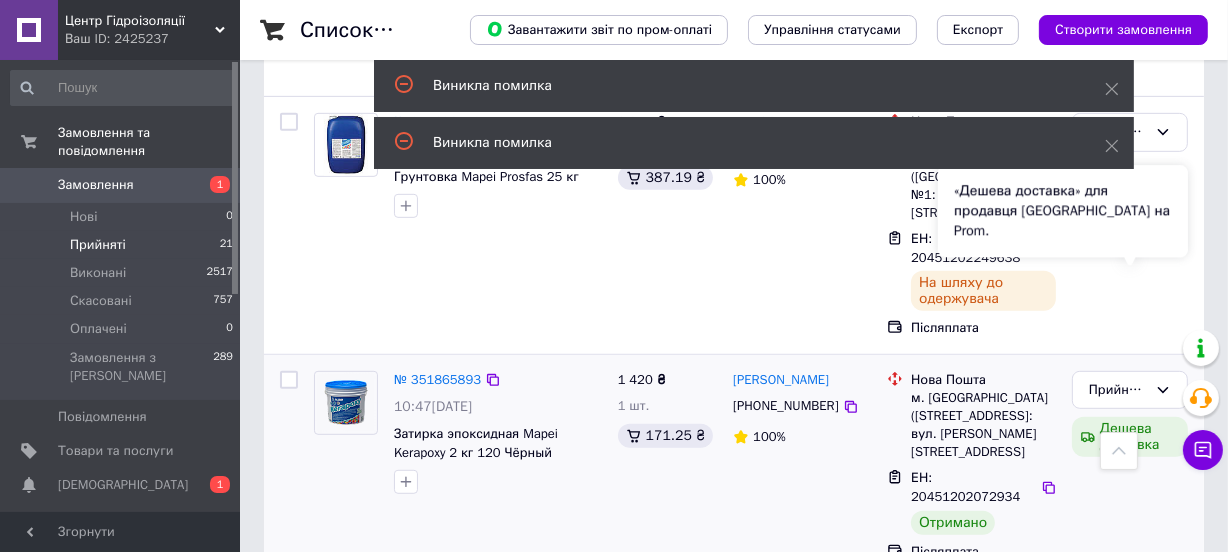scroll, scrollTop: 909, scrollLeft: 0, axis: vertical 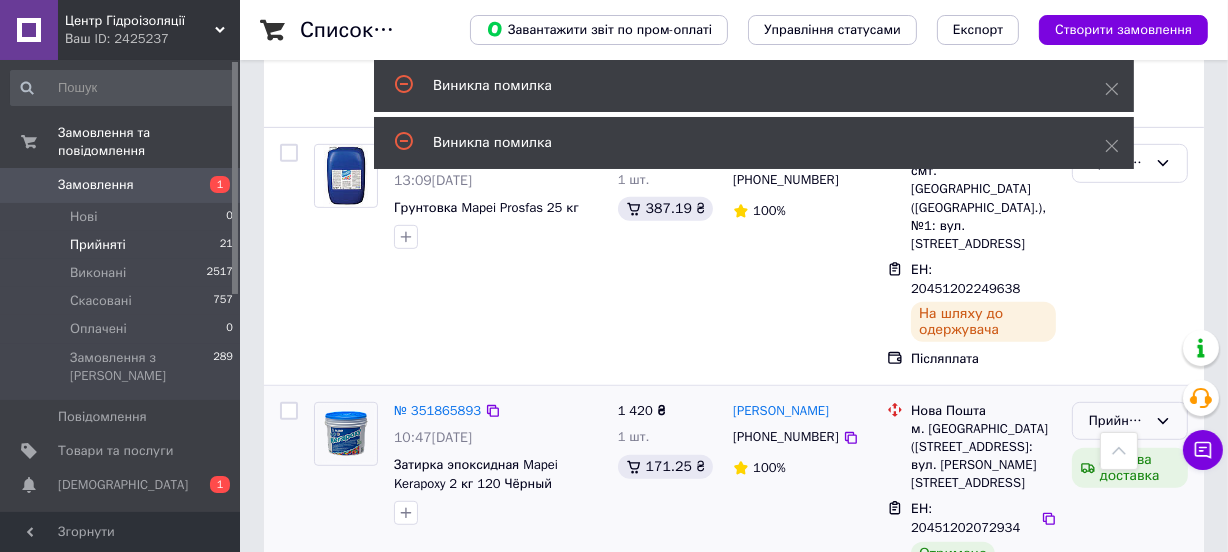 click on "Прийнято" at bounding box center (1118, 421) 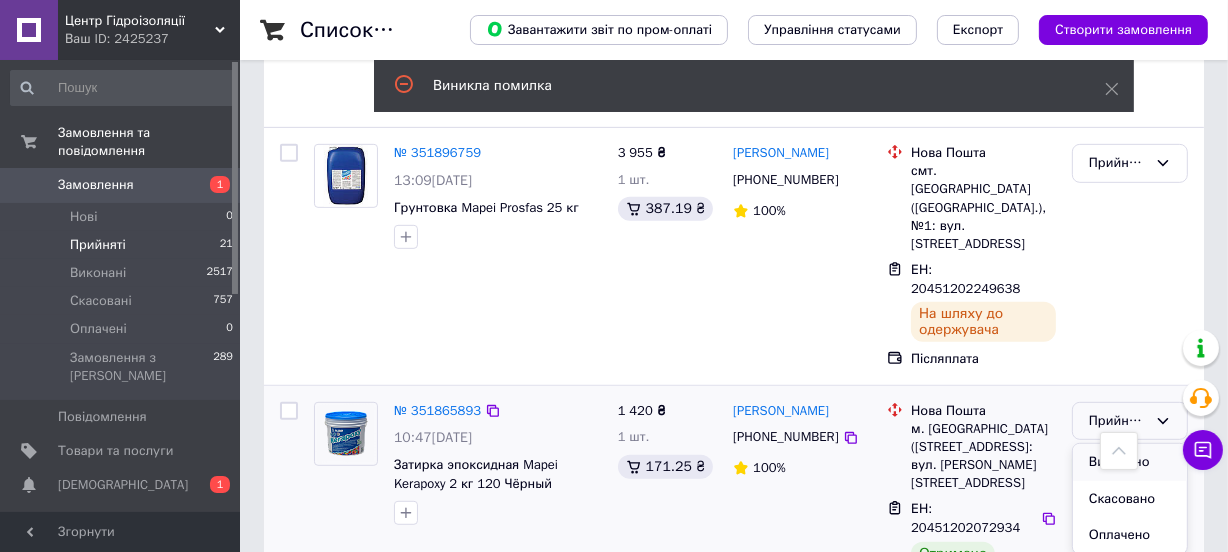click on "Виконано" at bounding box center [1130, 462] 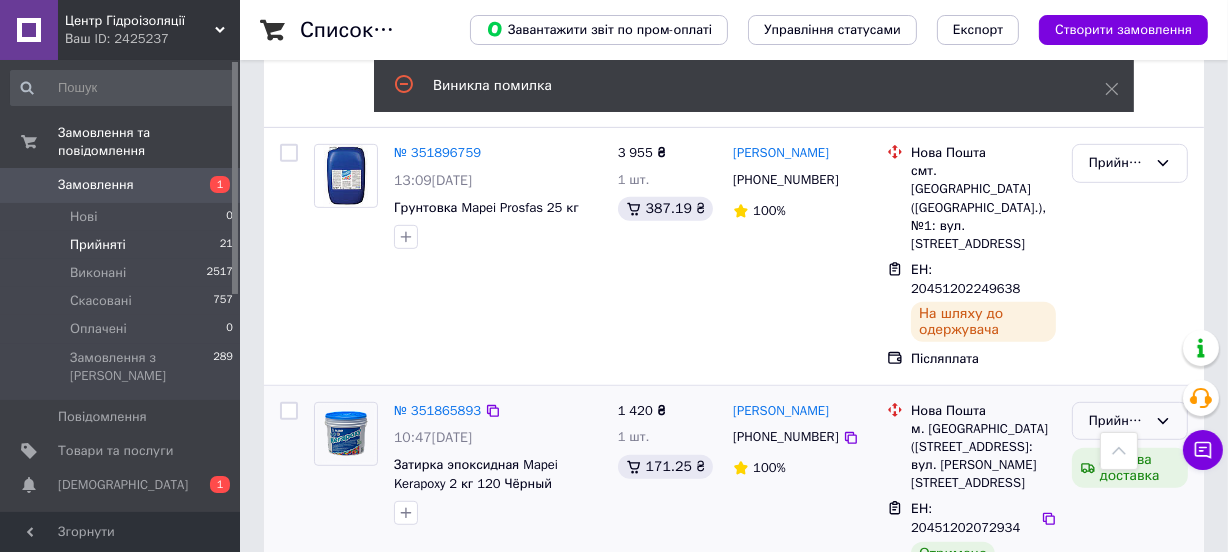 click on "Прийнято" at bounding box center (1118, 421) 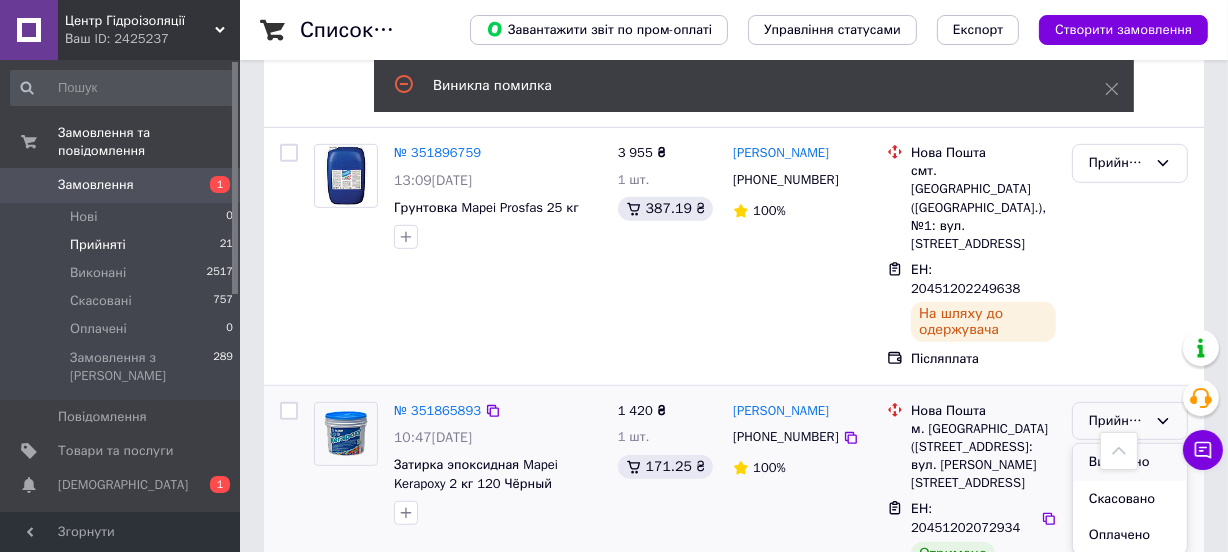 click on "Виконано" at bounding box center (1130, 462) 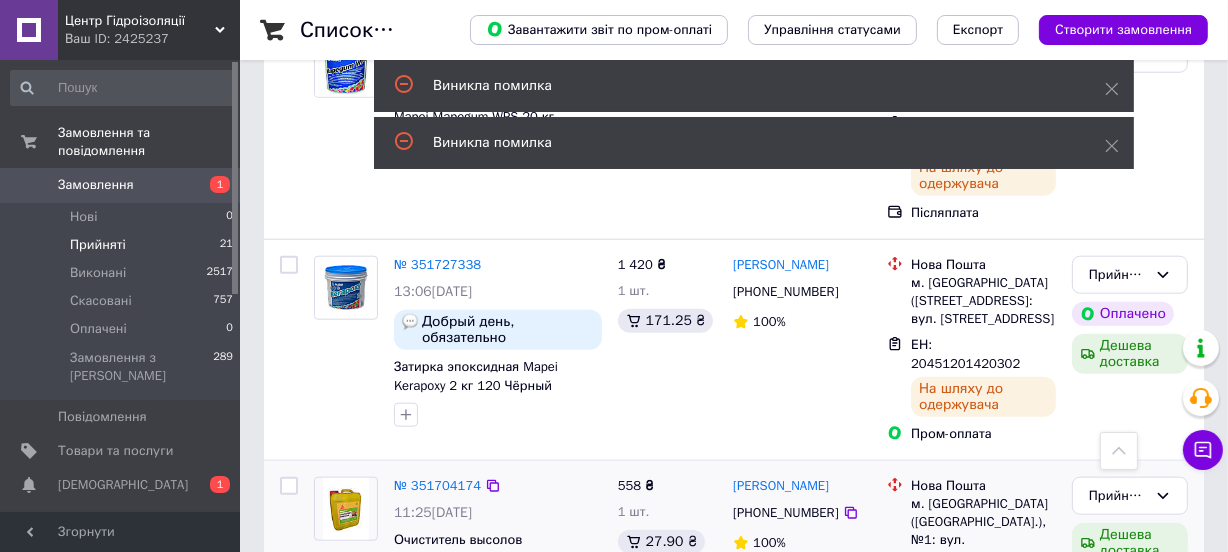 scroll, scrollTop: 1727, scrollLeft: 0, axis: vertical 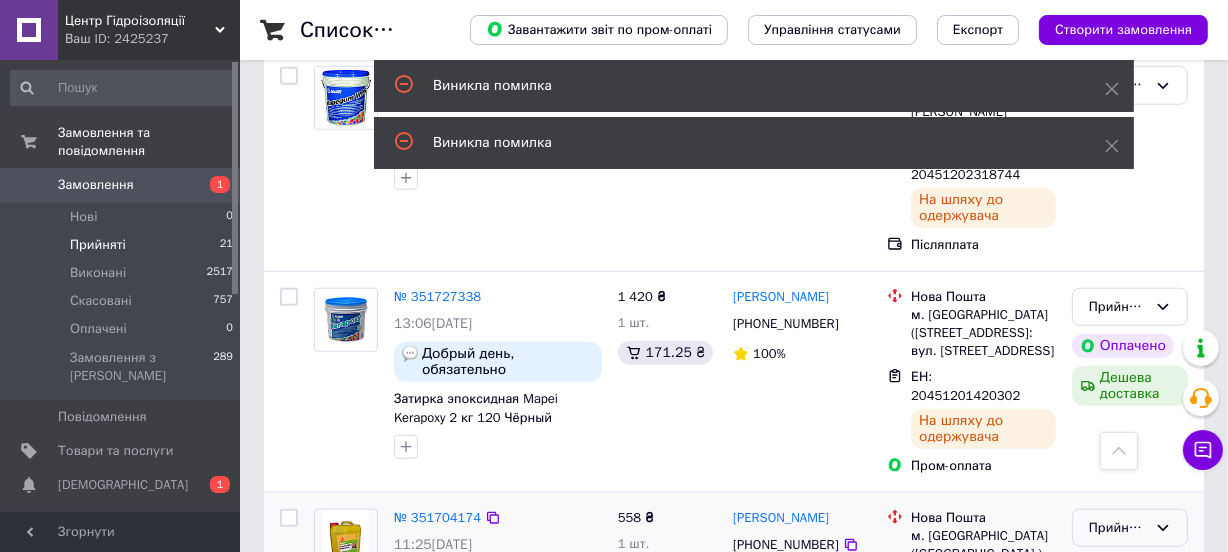 click on "Прийнято" at bounding box center (1118, 528) 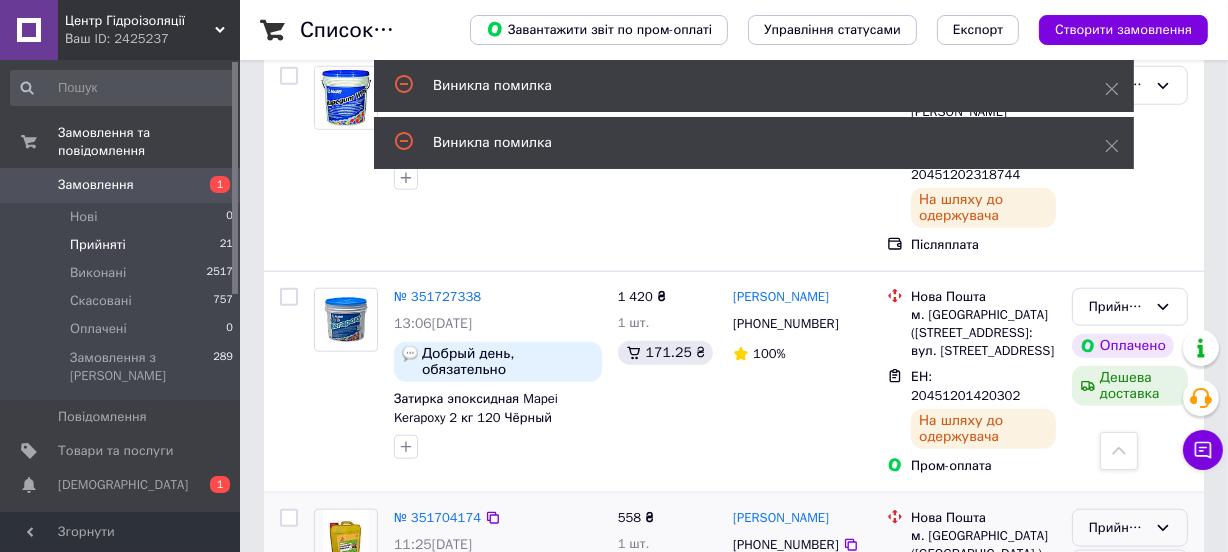 click on "Виконано" at bounding box center [1130, 569] 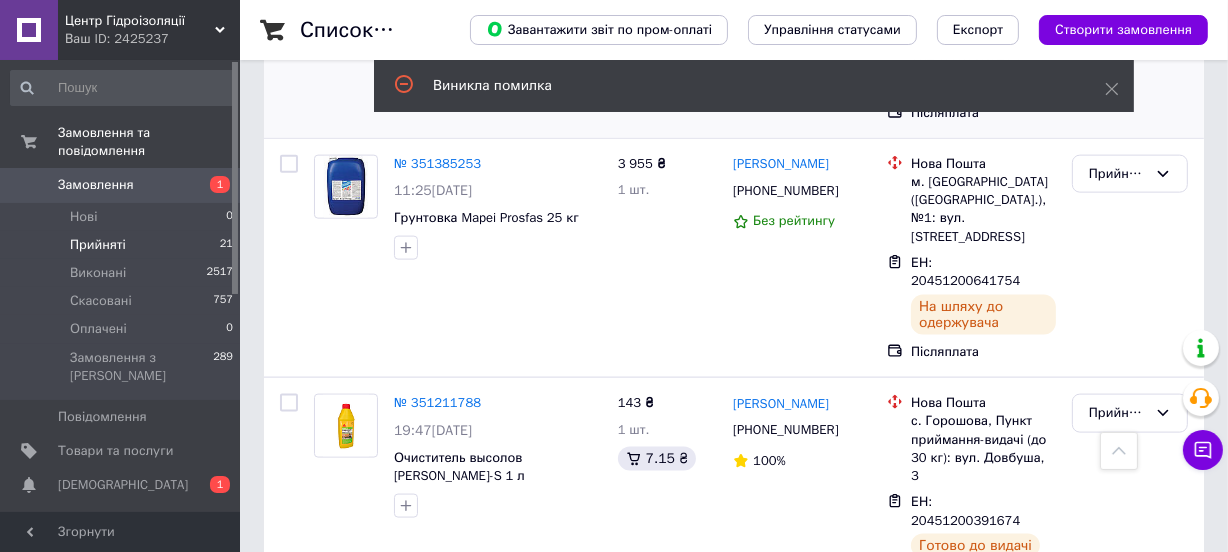 scroll, scrollTop: 2272, scrollLeft: 0, axis: vertical 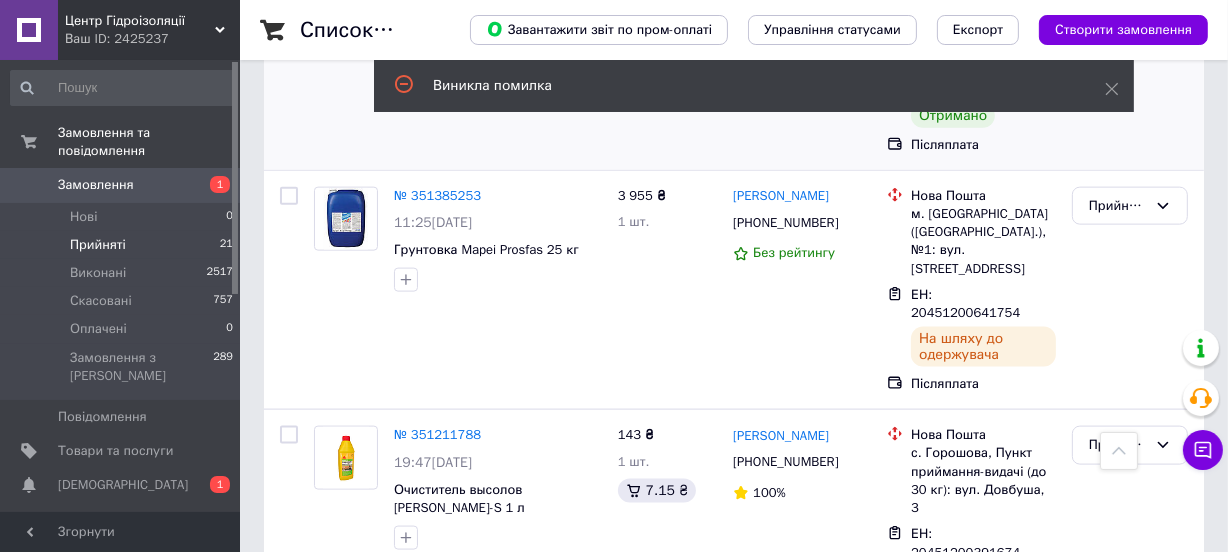 click on "Прийнято" at bounding box center (1118, 668) 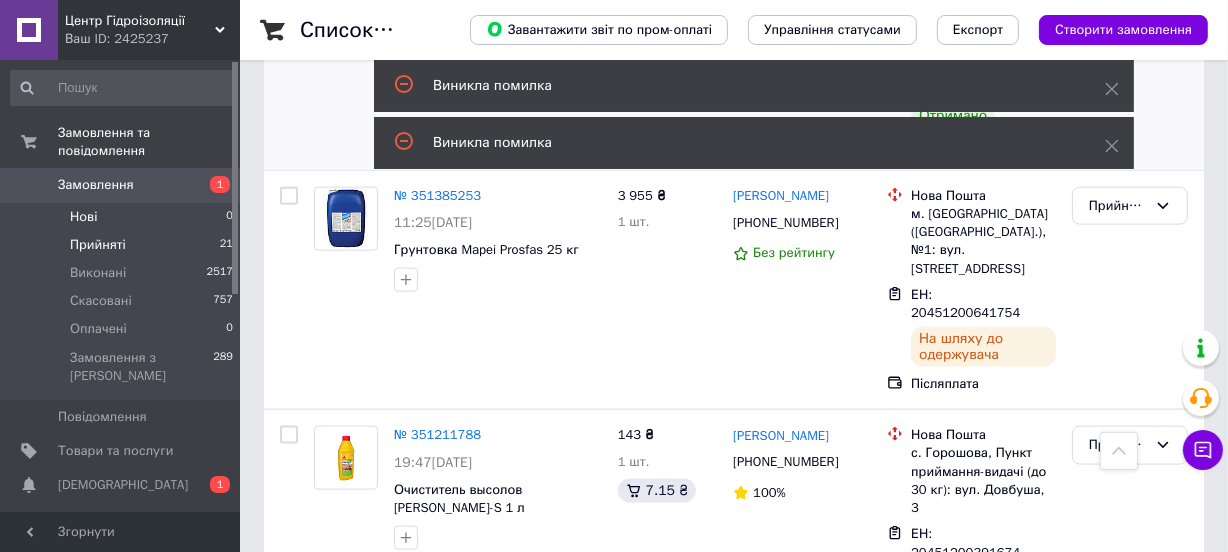click on "Нові 0" at bounding box center [122, 217] 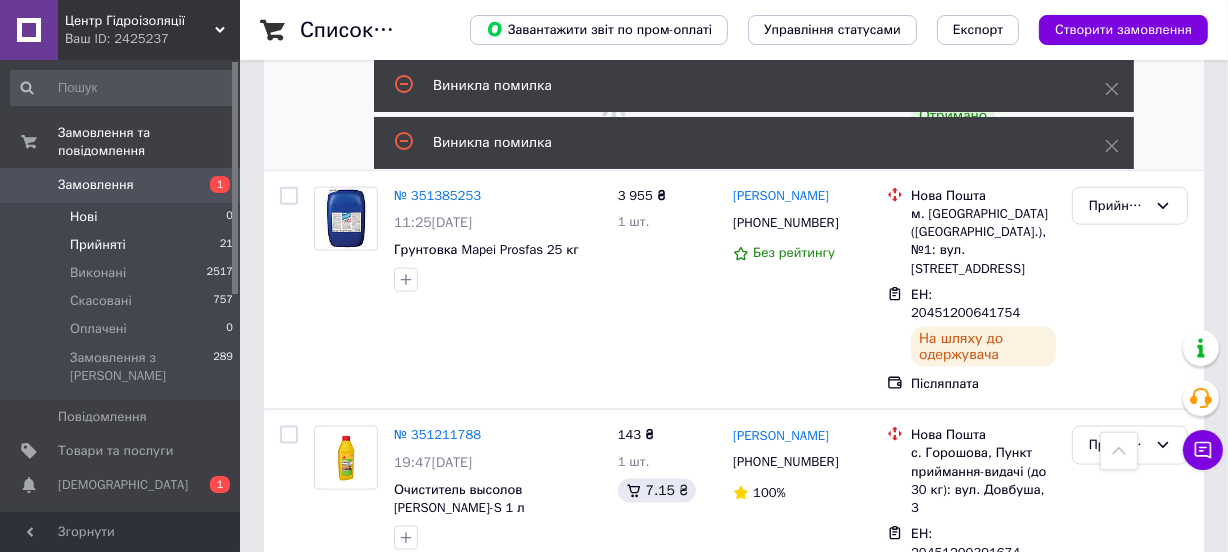 scroll, scrollTop: 0, scrollLeft: 0, axis: both 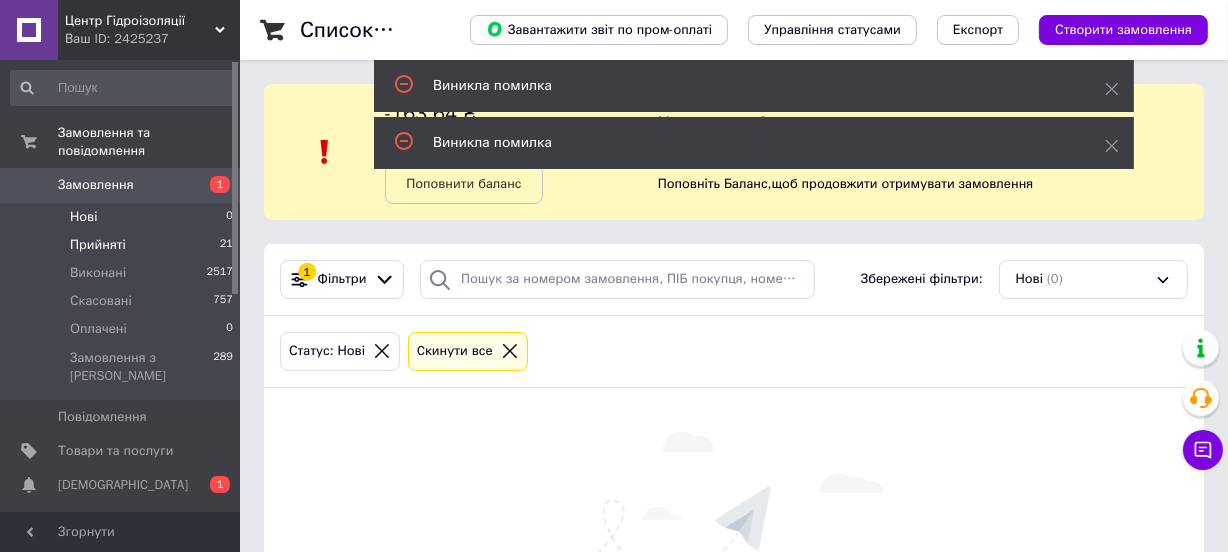 click on "Прийняті" at bounding box center (98, 245) 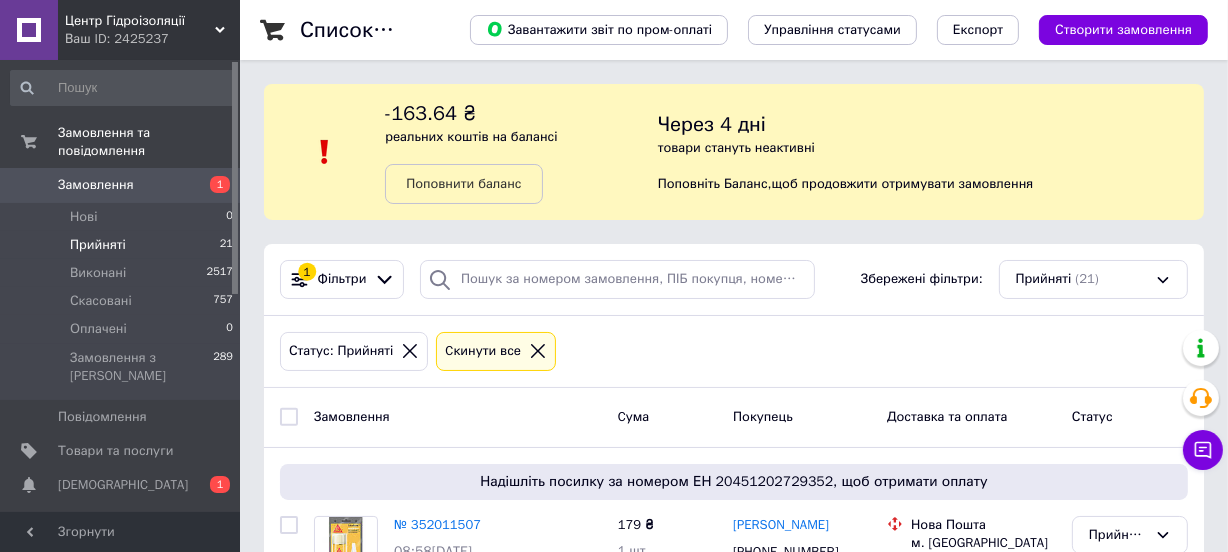 scroll, scrollTop: 272, scrollLeft: 0, axis: vertical 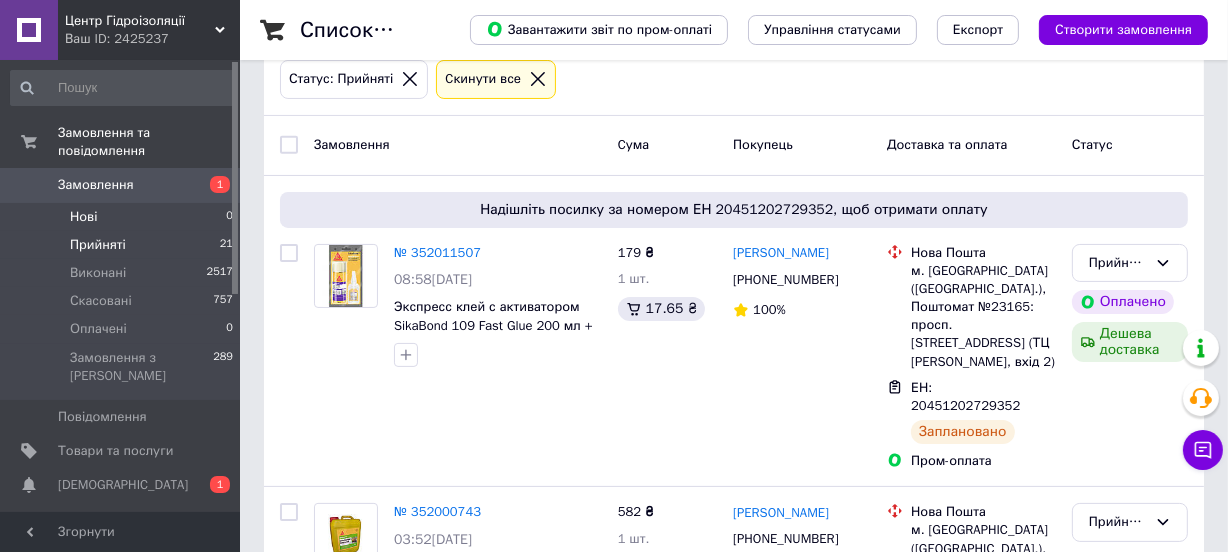 click on "Нові 0" at bounding box center [122, 217] 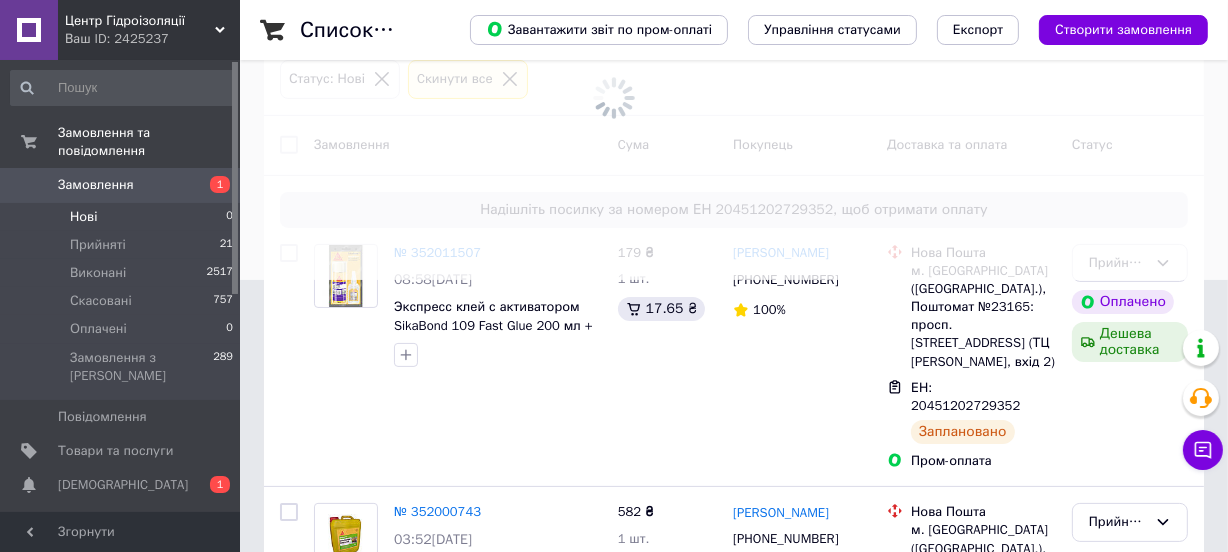 click on "Нові 0" at bounding box center [122, 217] 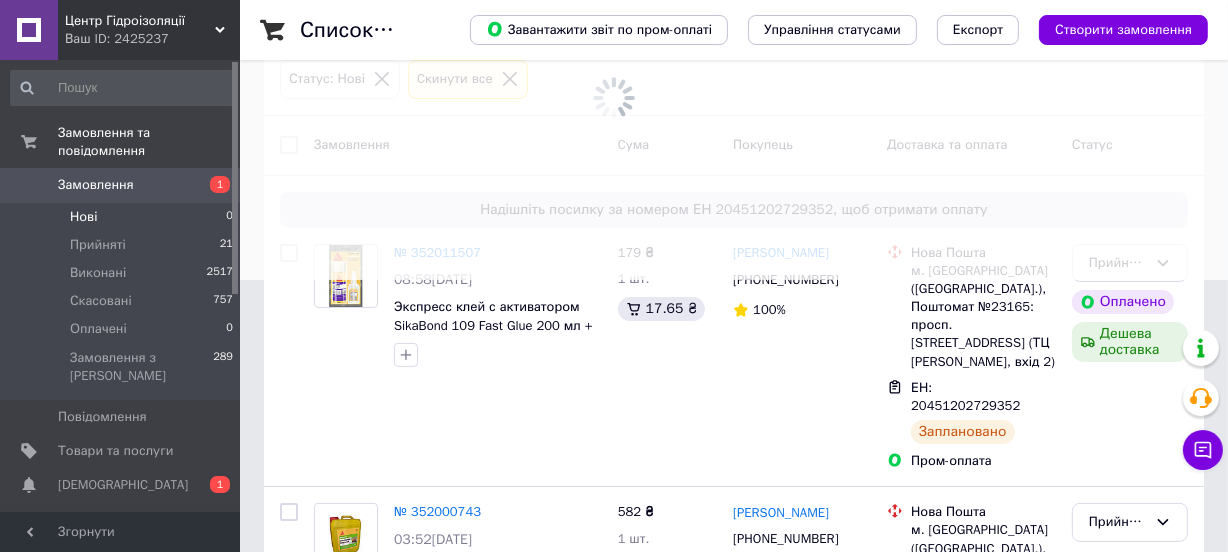scroll, scrollTop: 0, scrollLeft: 0, axis: both 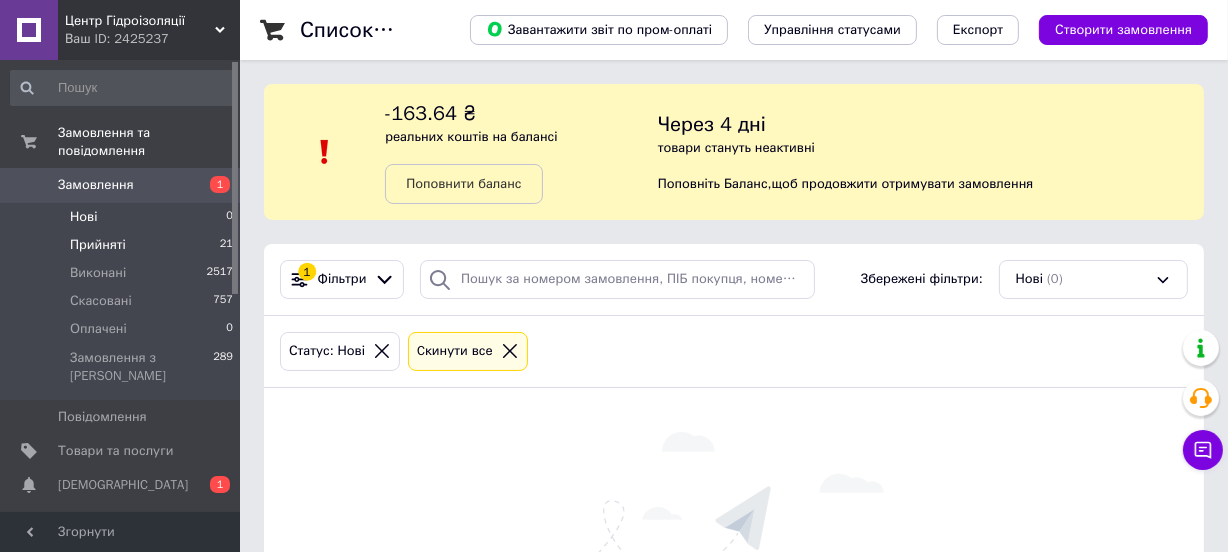 click on "Прийняті 21" at bounding box center (122, 245) 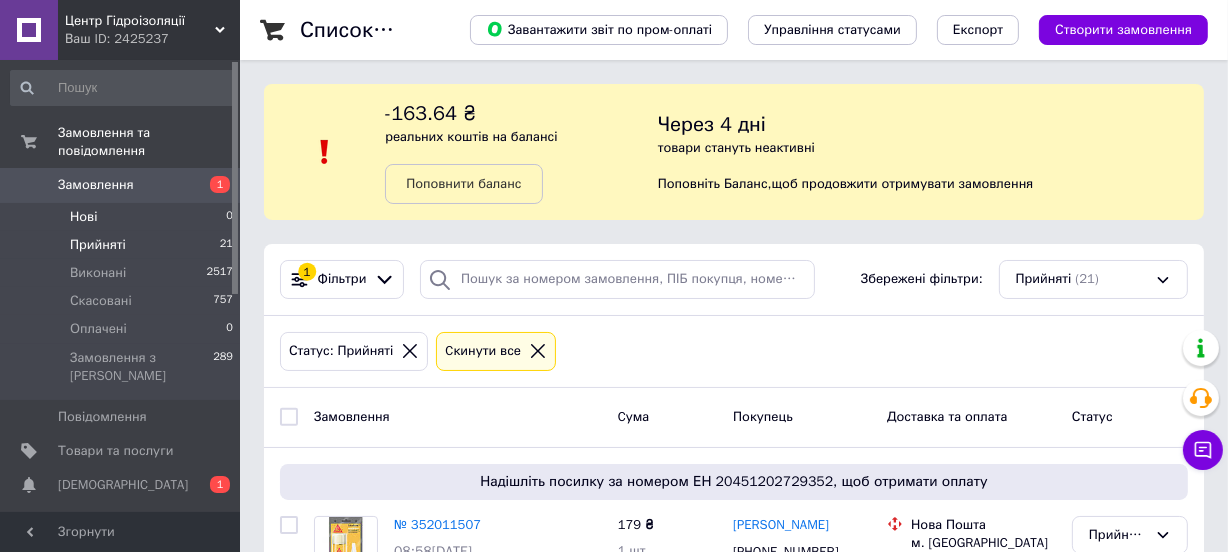 click on "Нові 0" at bounding box center [122, 217] 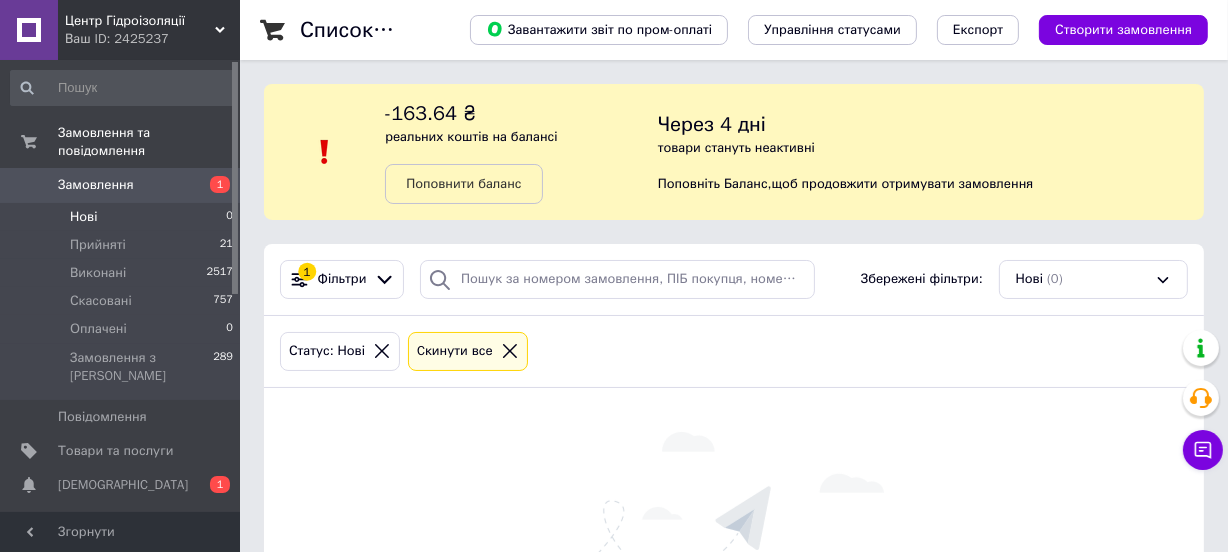 click on "Нові 0" at bounding box center (122, 217) 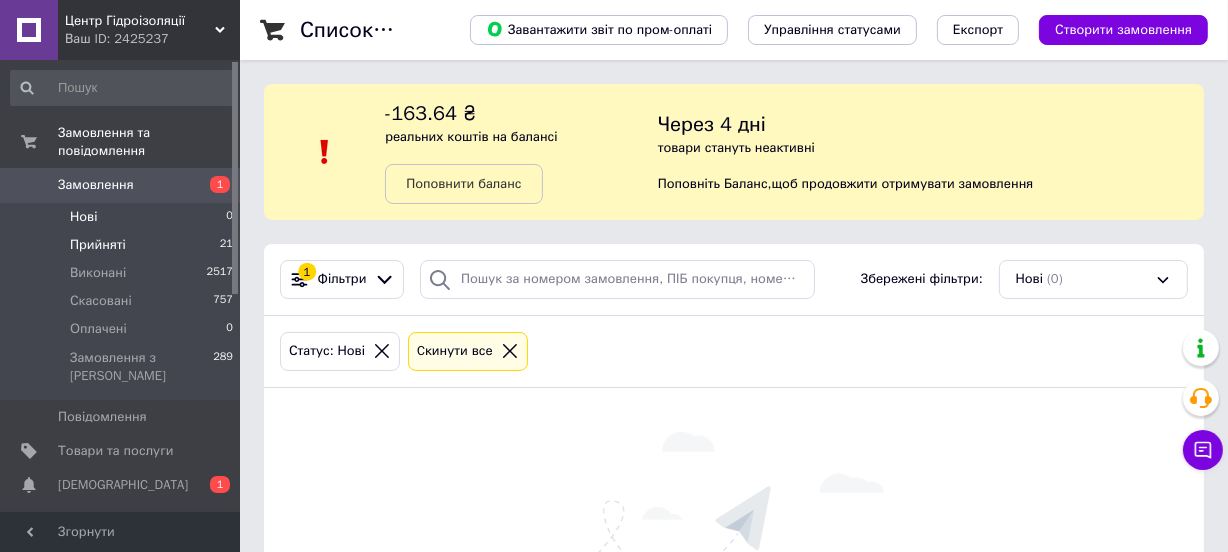 click on "Прийняті 21" at bounding box center [122, 245] 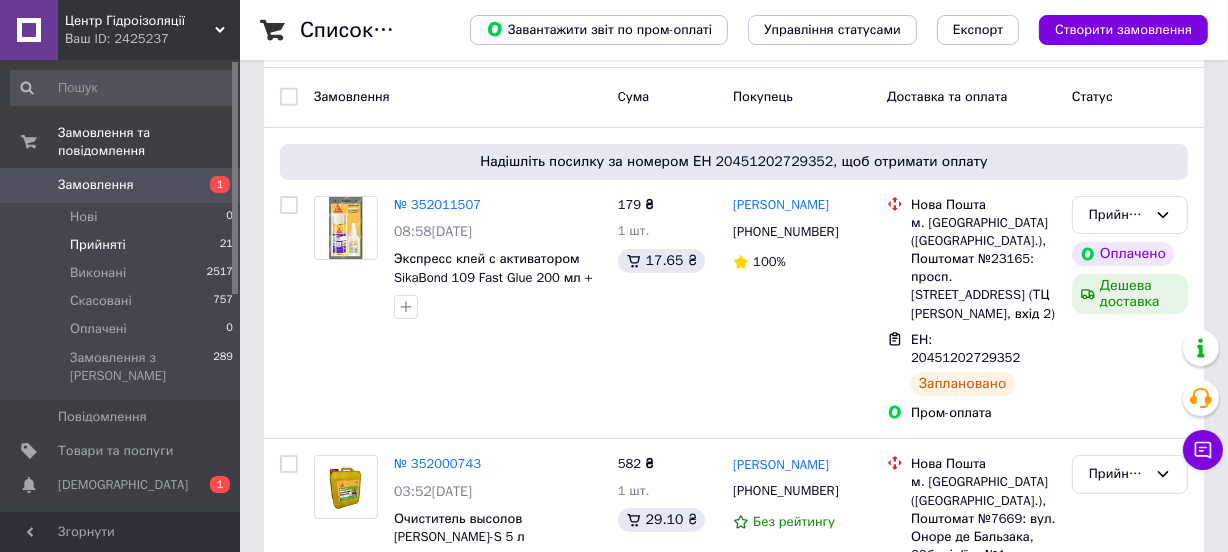 scroll, scrollTop: 363, scrollLeft: 0, axis: vertical 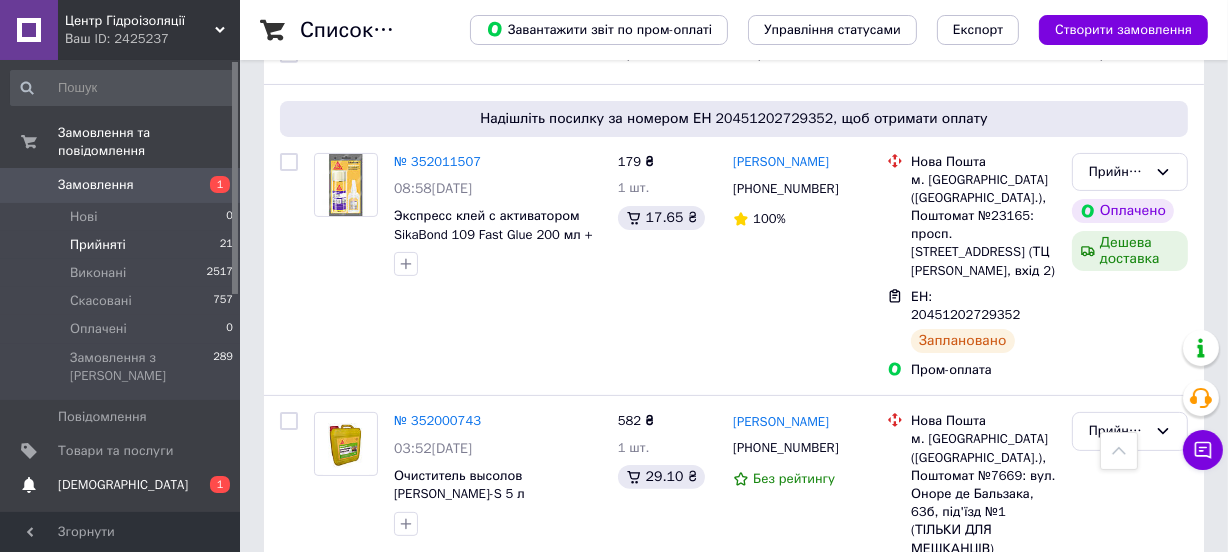 click on "[DEMOGRAPHIC_DATA]" at bounding box center (121, 485) 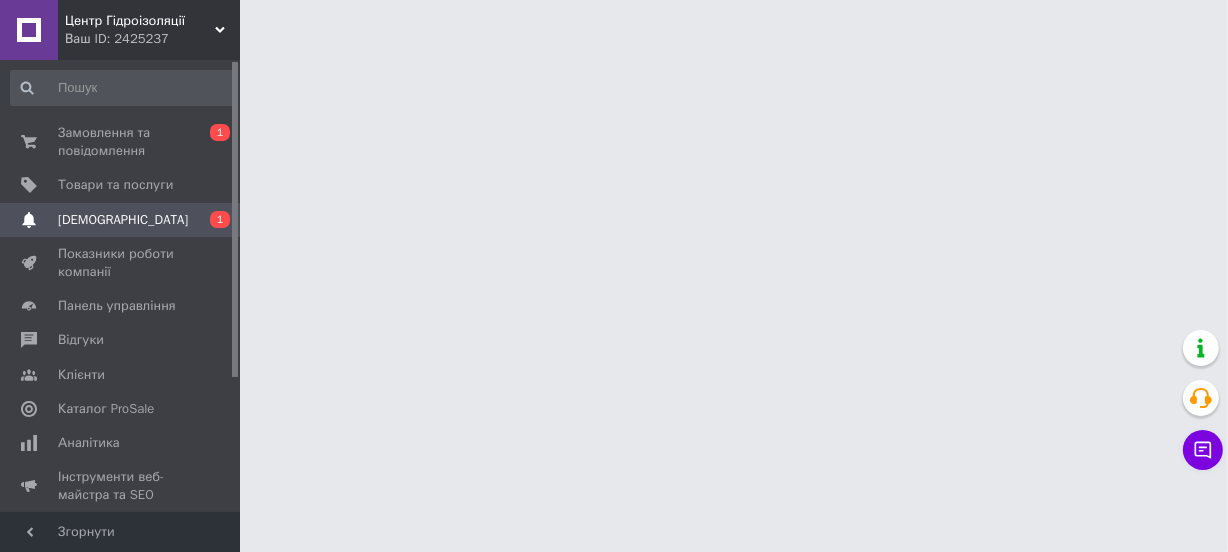 scroll, scrollTop: 0, scrollLeft: 0, axis: both 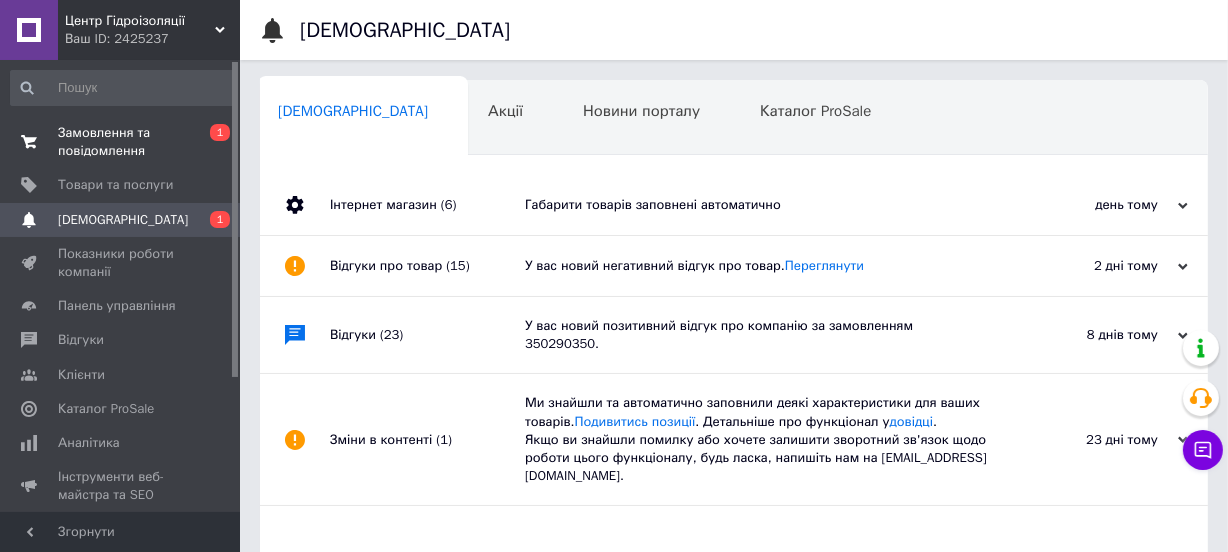 click on "Замовлення та повідомлення" at bounding box center [121, 142] 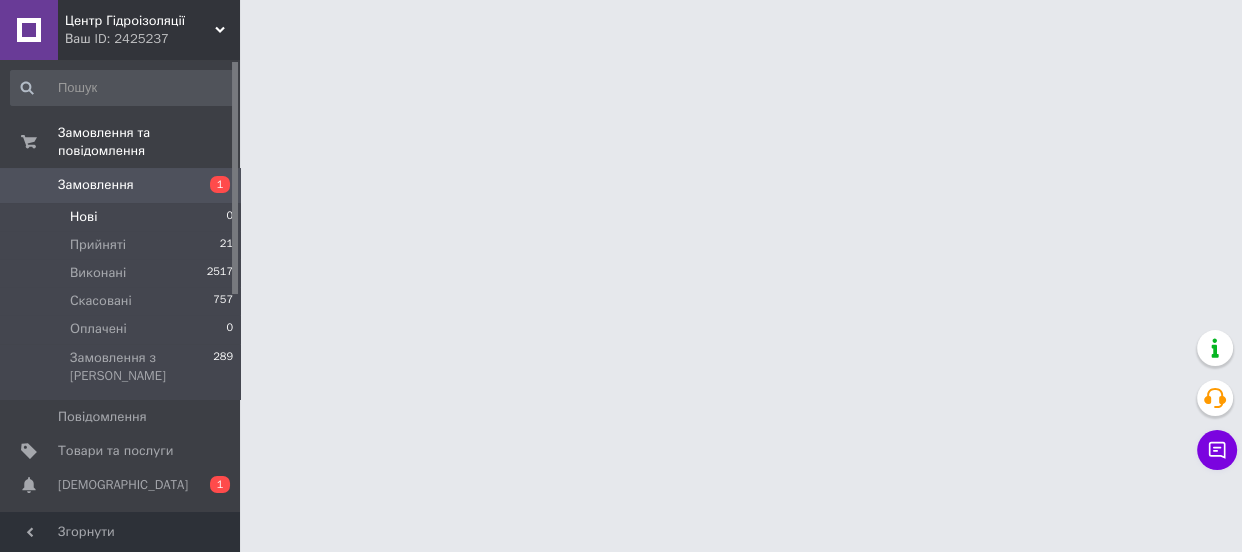 click on "Нові 0" at bounding box center [122, 217] 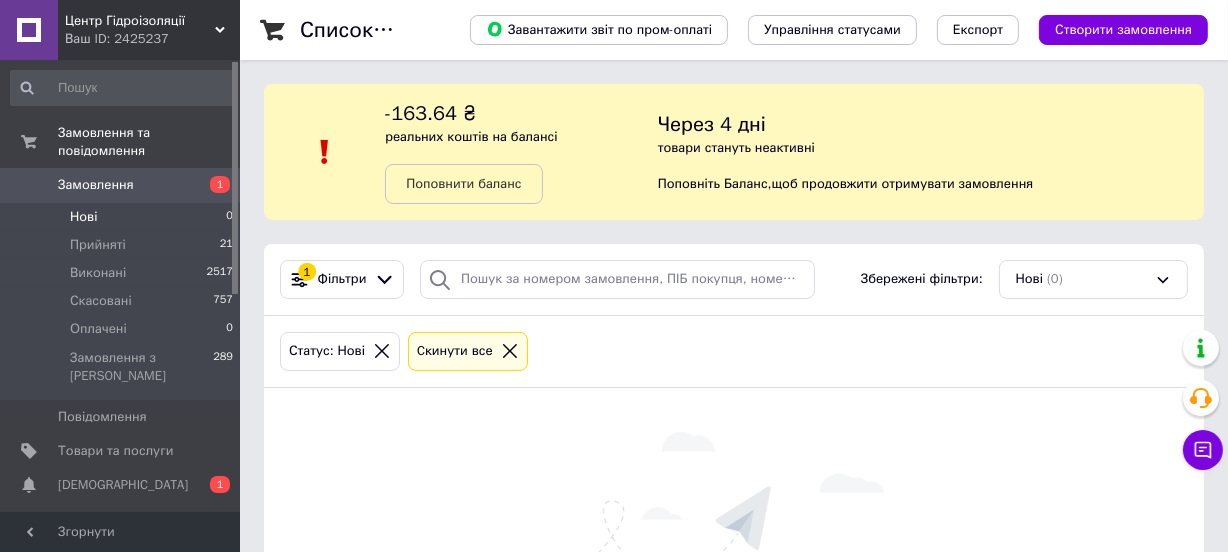 click on "Нові 0" at bounding box center [122, 217] 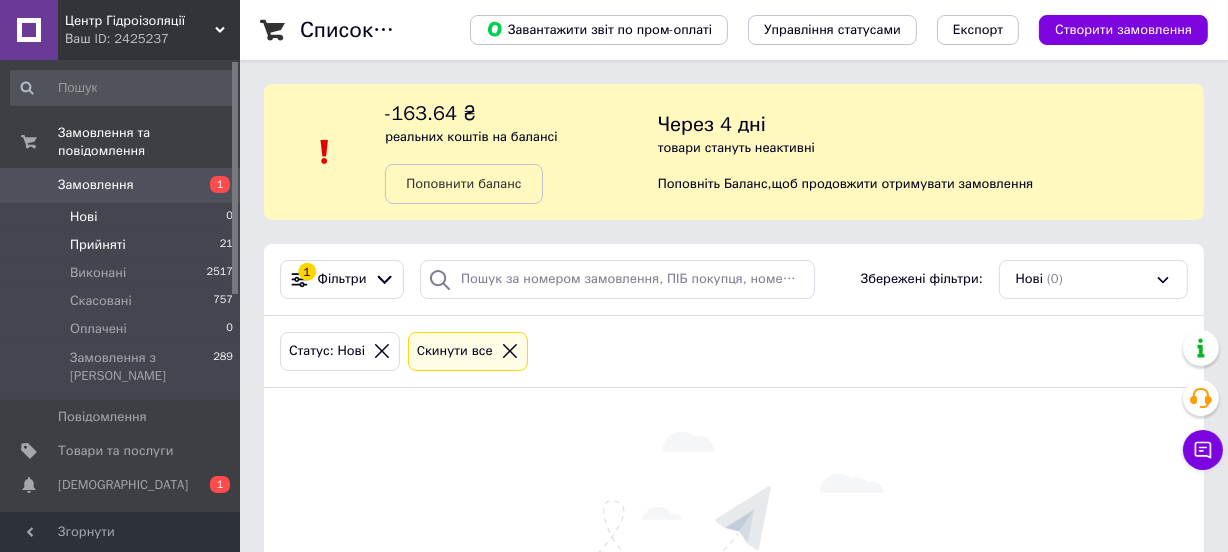 click on "Прийняті 21" at bounding box center [122, 245] 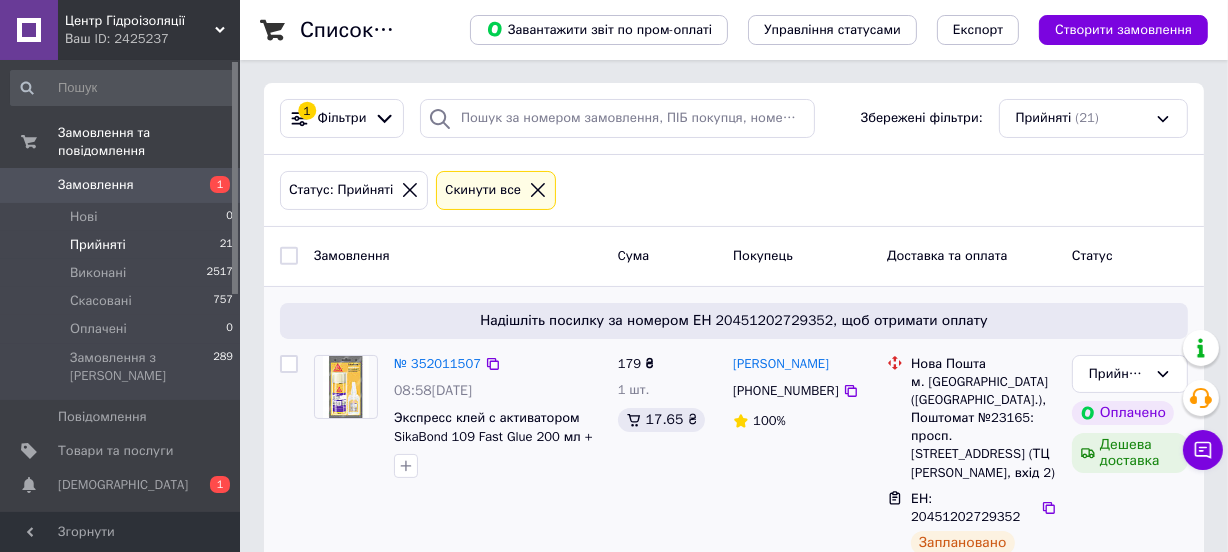 scroll, scrollTop: 181, scrollLeft: 0, axis: vertical 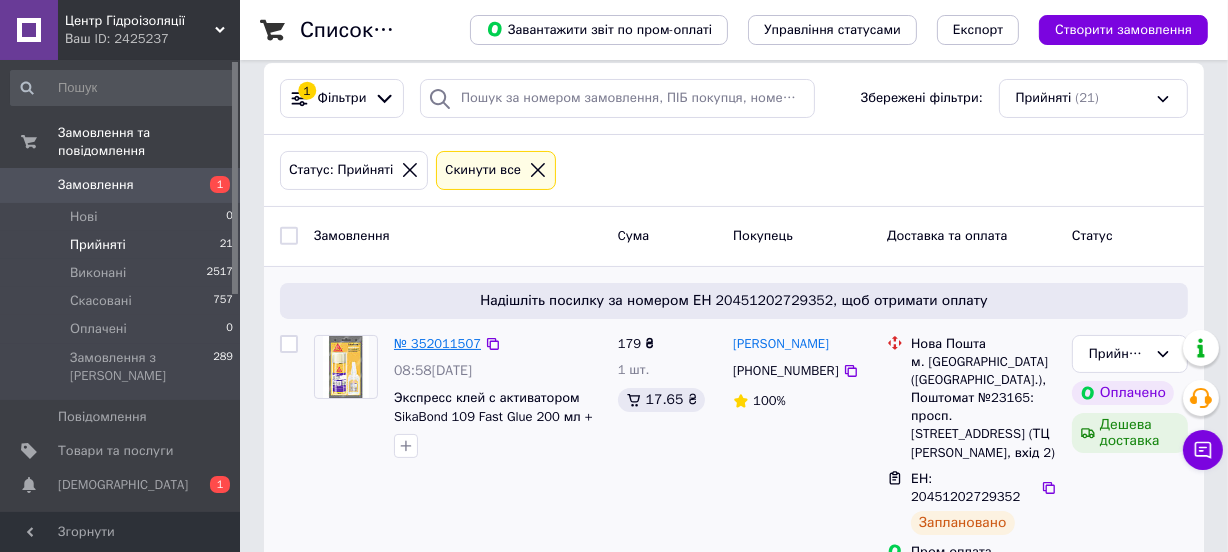 click on "№ 352011507" at bounding box center [437, 343] 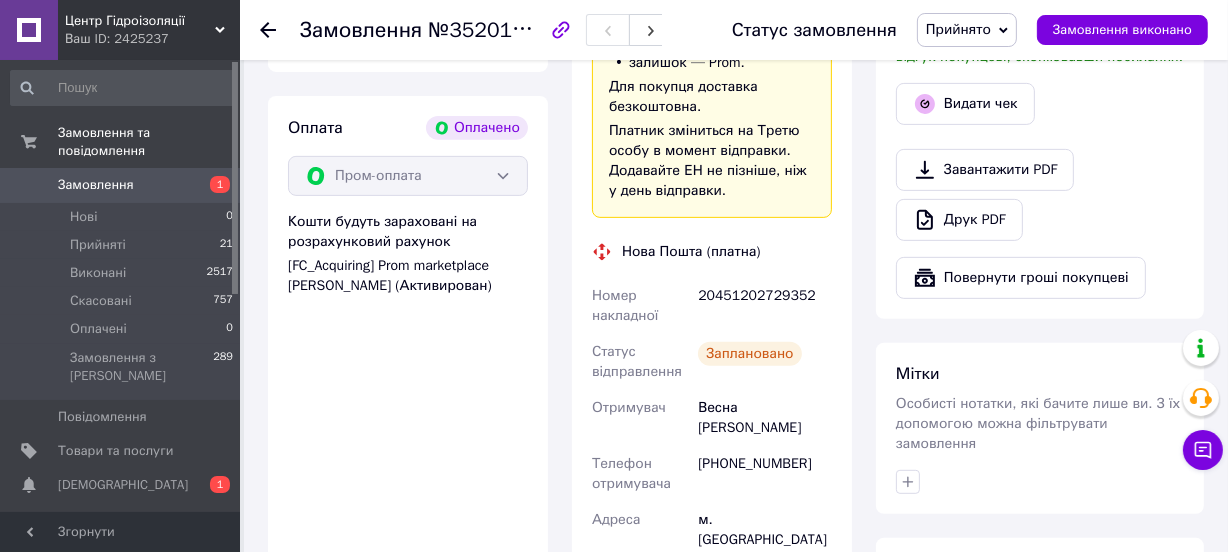 scroll, scrollTop: 818, scrollLeft: 0, axis: vertical 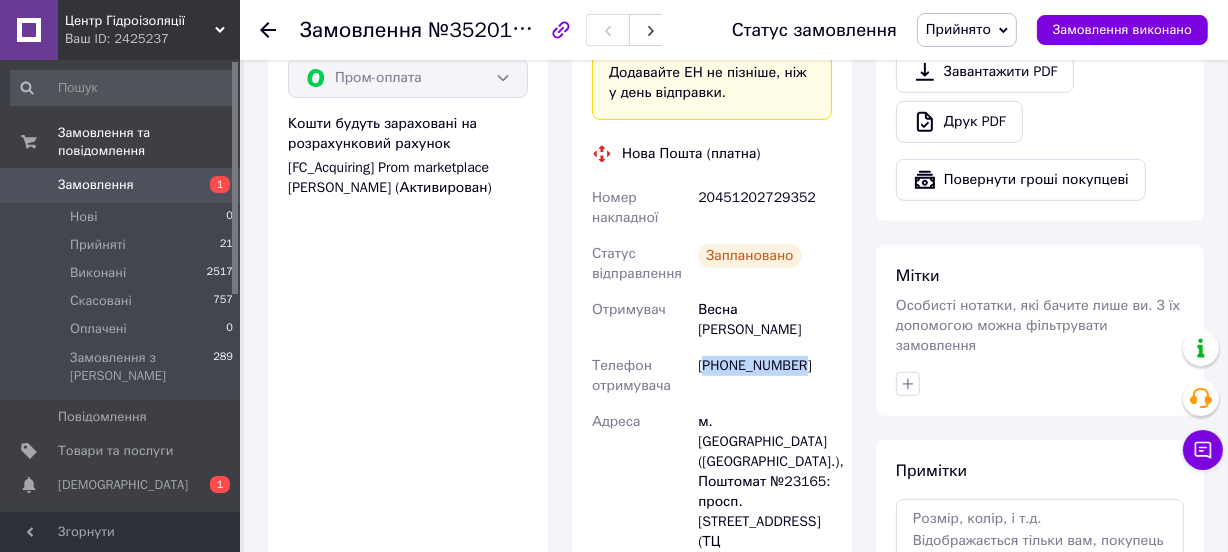 drag, startPoint x: 812, startPoint y: 376, endPoint x: 704, endPoint y: 378, distance: 108.01852 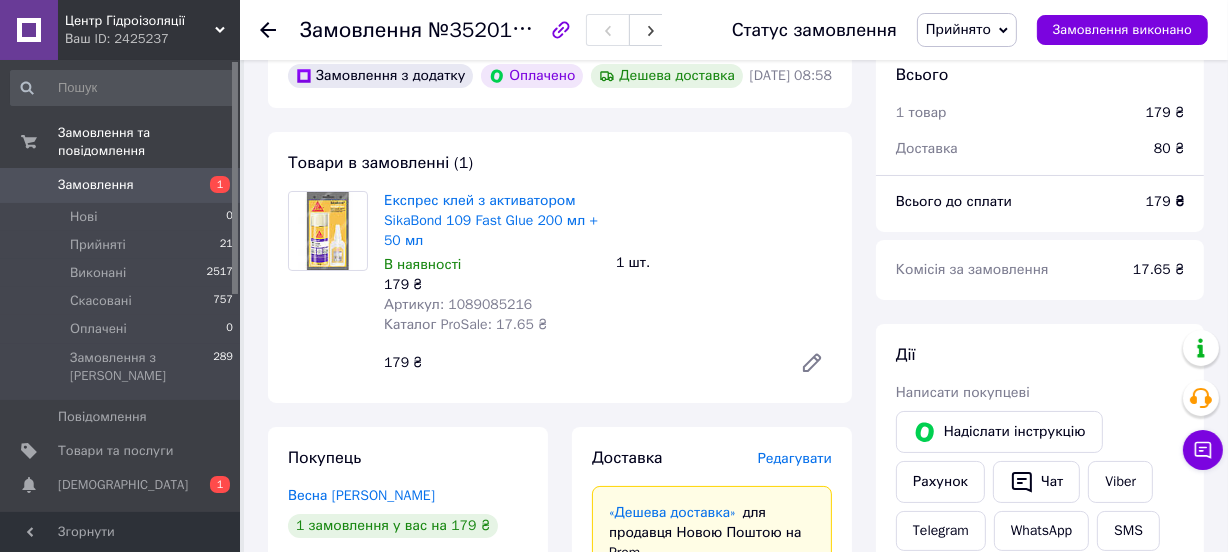 scroll, scrollTop: 90, scrollLeft: 0, axis: vertical 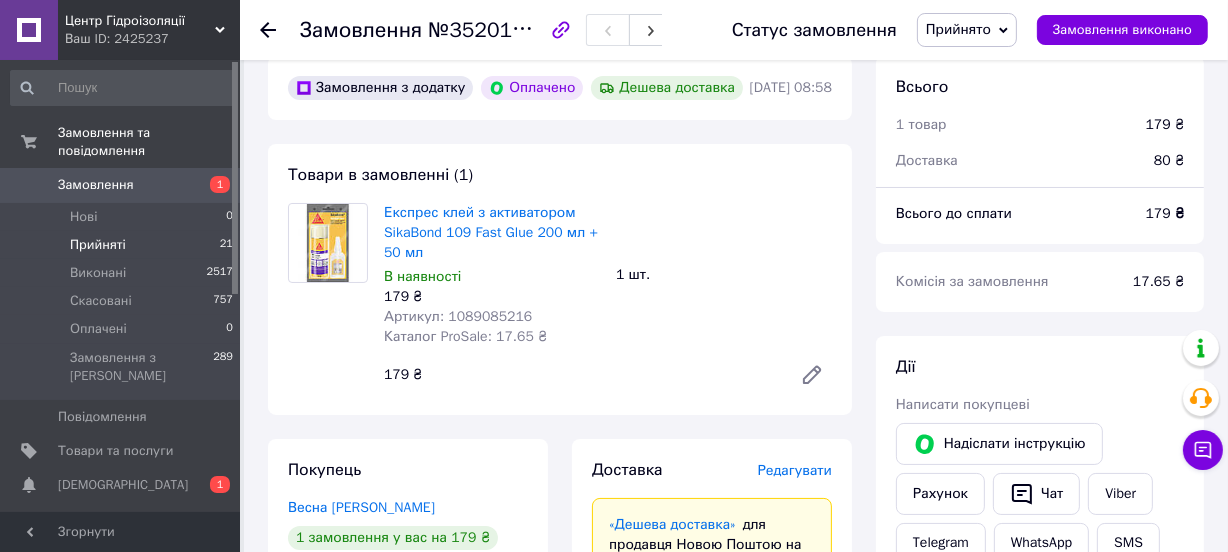 click on "Прийняті 21" at bounding box center (122, 245) 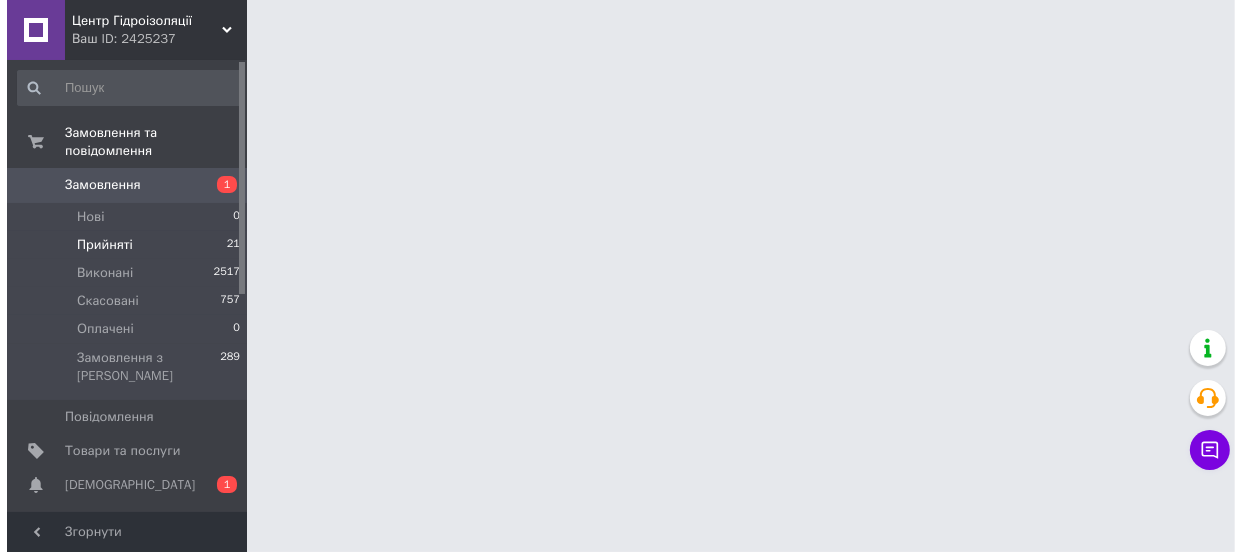 scroll, scrollTop: 0, scrollLeft: 0, axis: both 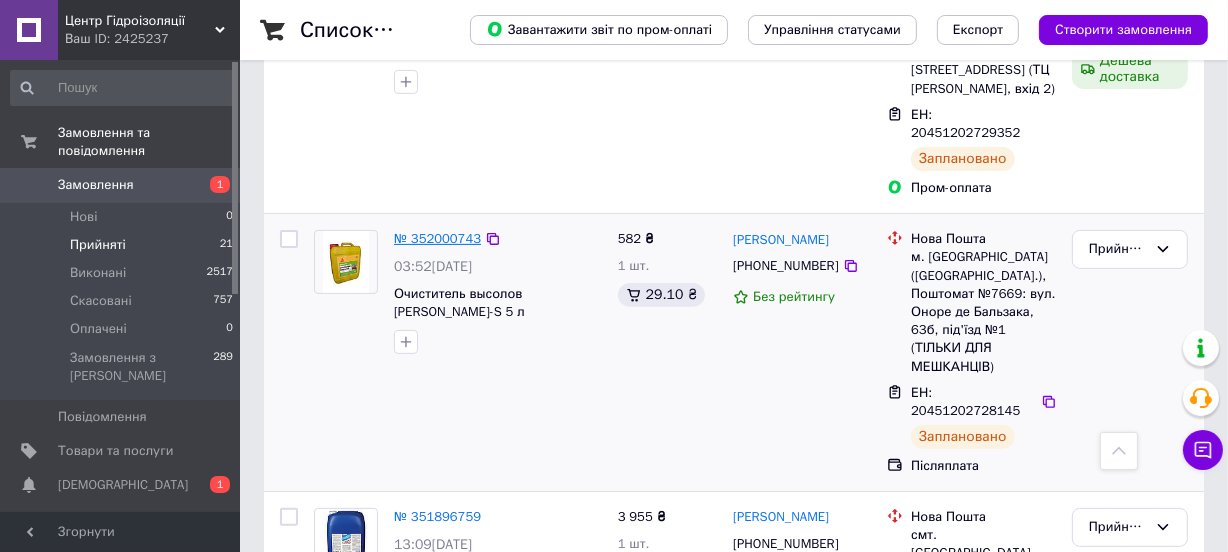 click on "№ 352000743" at bounding box center (437, 238) 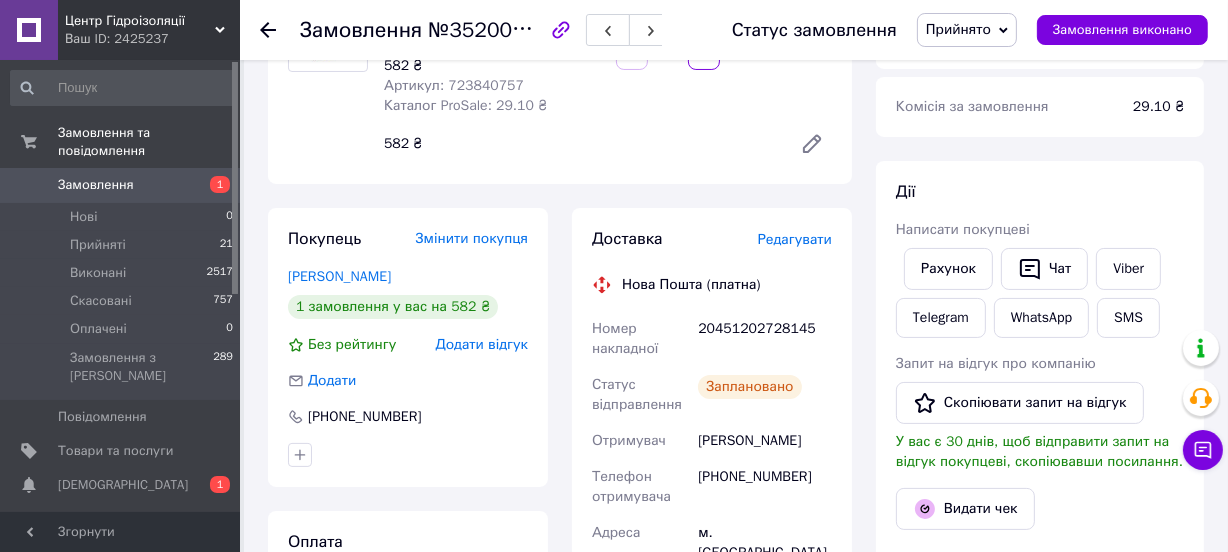 scroll, scrollTop: 270, scrollLeft: 0, axis: vertical 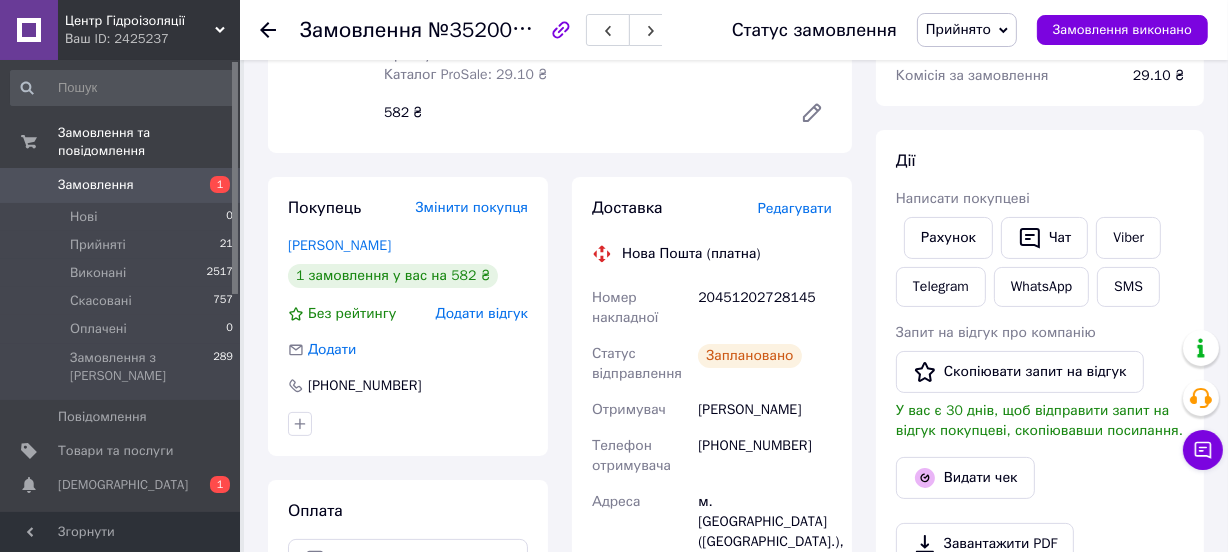 drag, startPoint x: 727, startPoint y: 429, endPoint x: 695, endPoint y: 411, distance: 36.71512 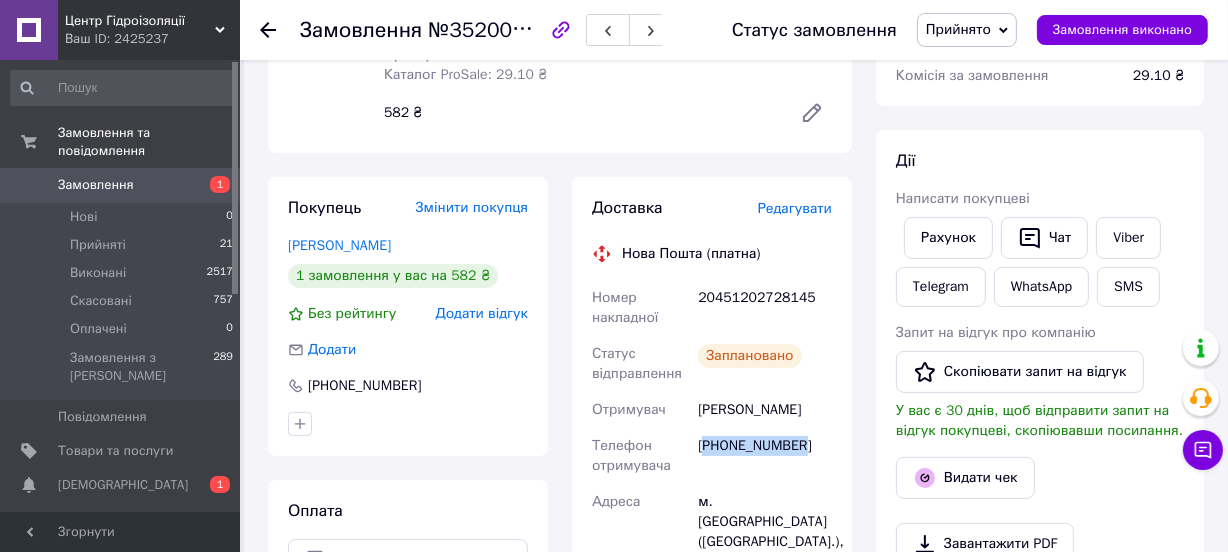 drag, startPoint x: 805, startPoint y: 462, endPoint x: 709, endPoint y: 473, distance: 96.62815 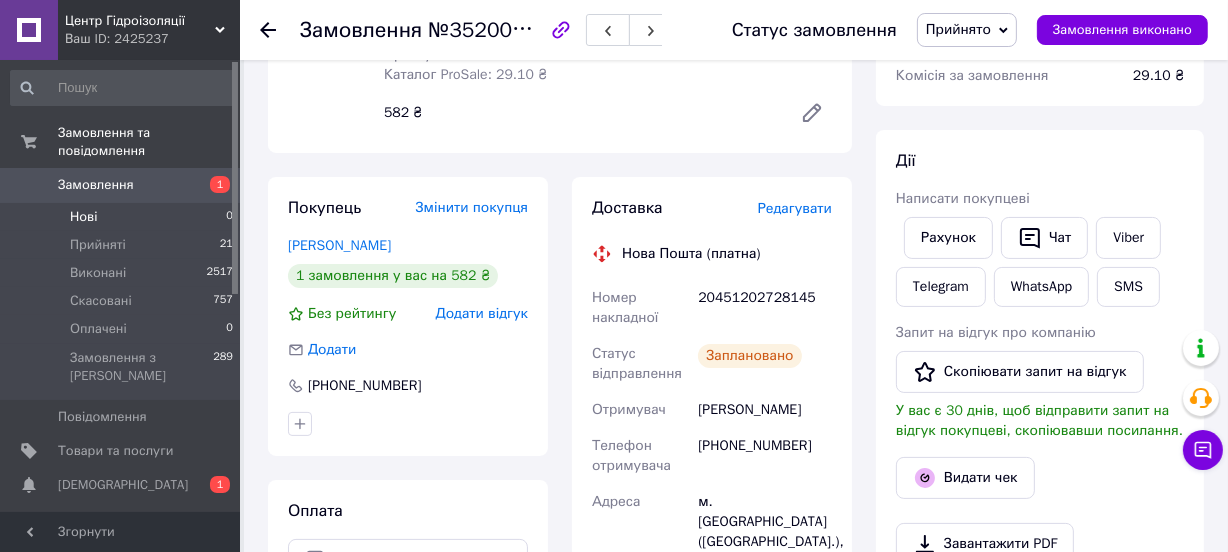 click on "Нові 0" at bounding box center (122, 217) 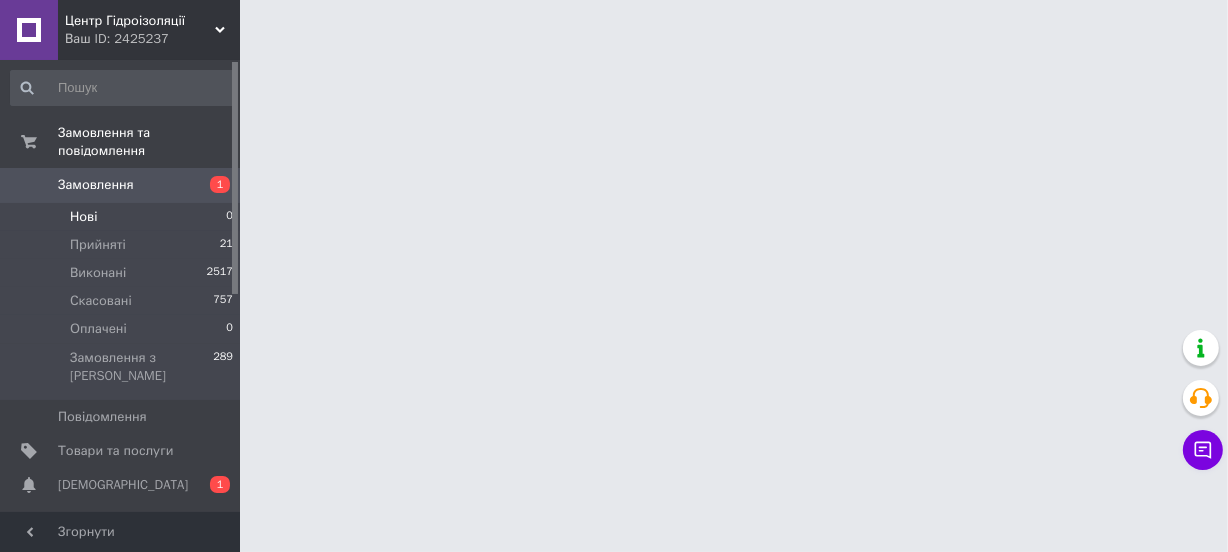 scroll, scrollTop: 0, scrollLeft: 0, axis: both 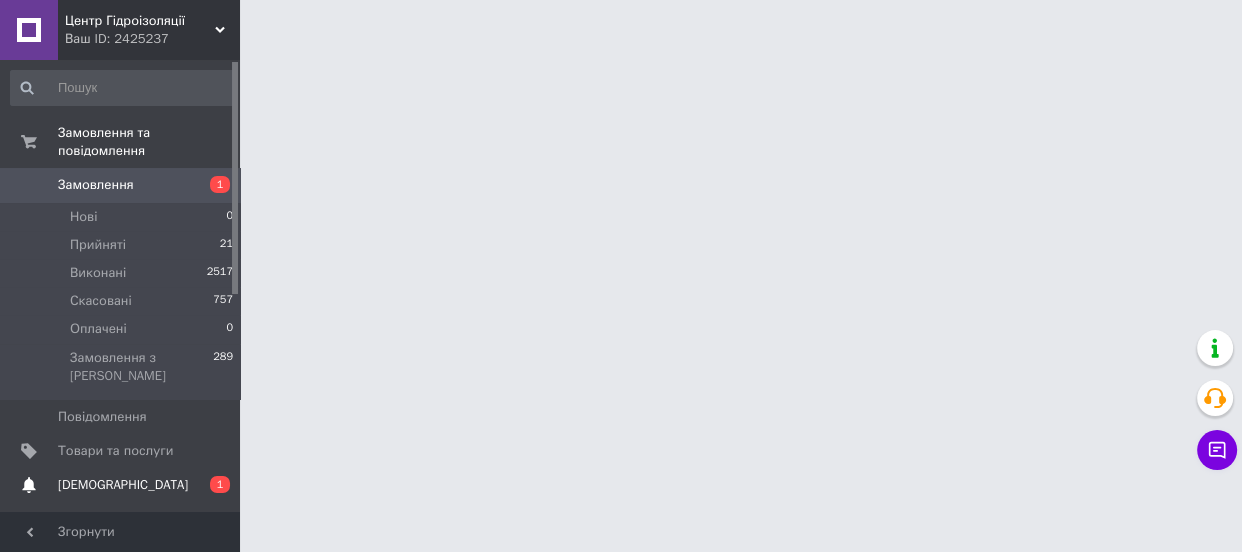click on "[DEMOGRAPHIC_DATA]" at bounding box center [121, 485] 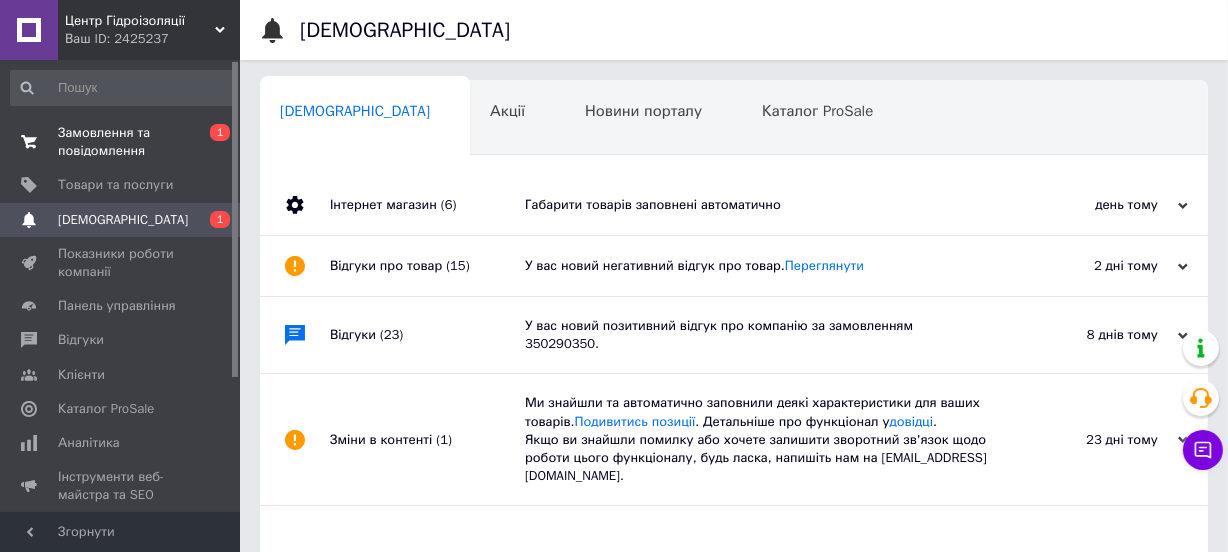 scroll, scrollTop: 0, scrollLeft: 2, axis: horizontal 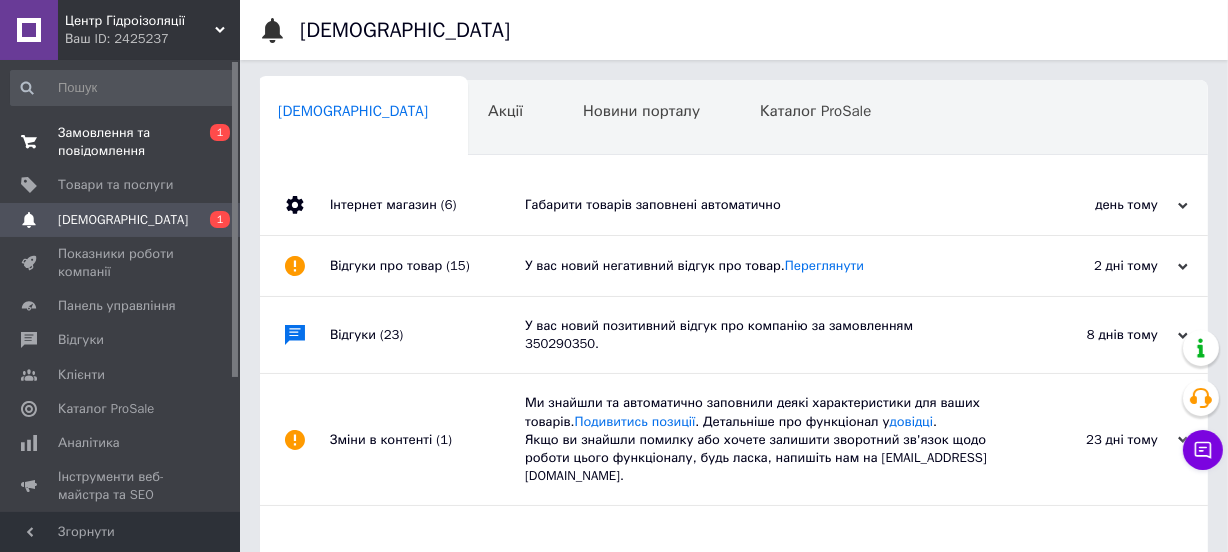 click on "Замовлення та повідомлення" at bounding box center [121, 142] 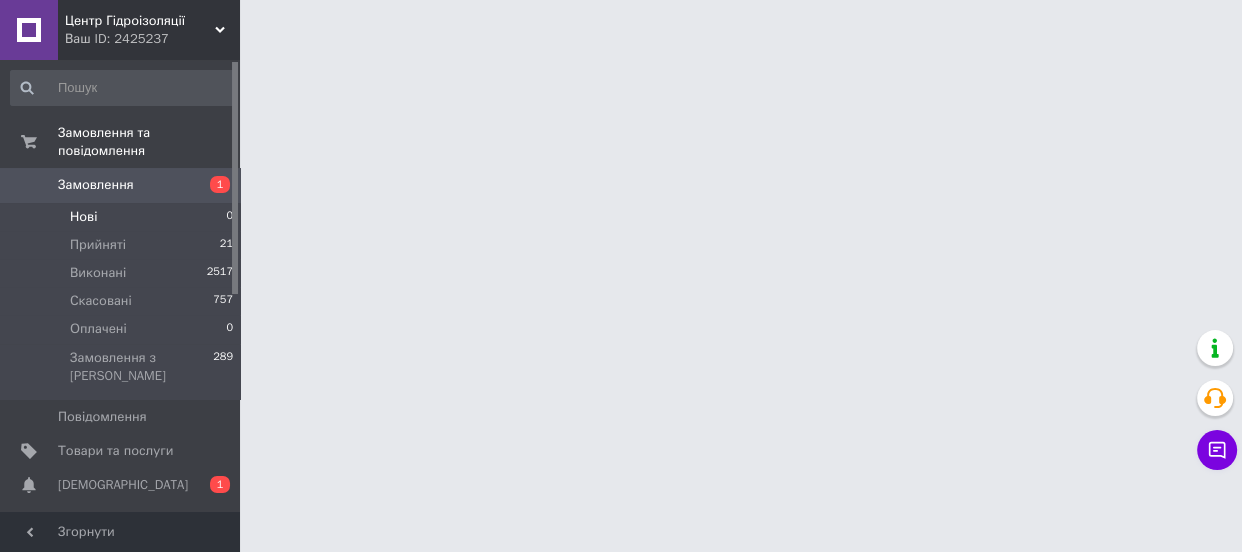 click on "Нові 0" at bounding box center (122, 217) 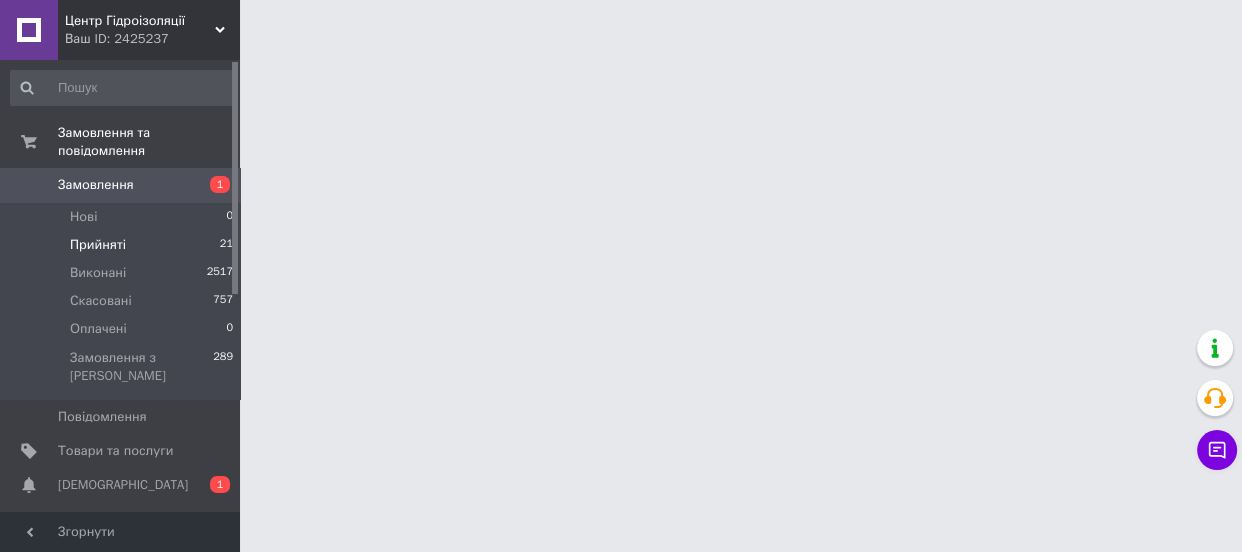 click on "Прийняті 21" at bounding box center [122, 245] 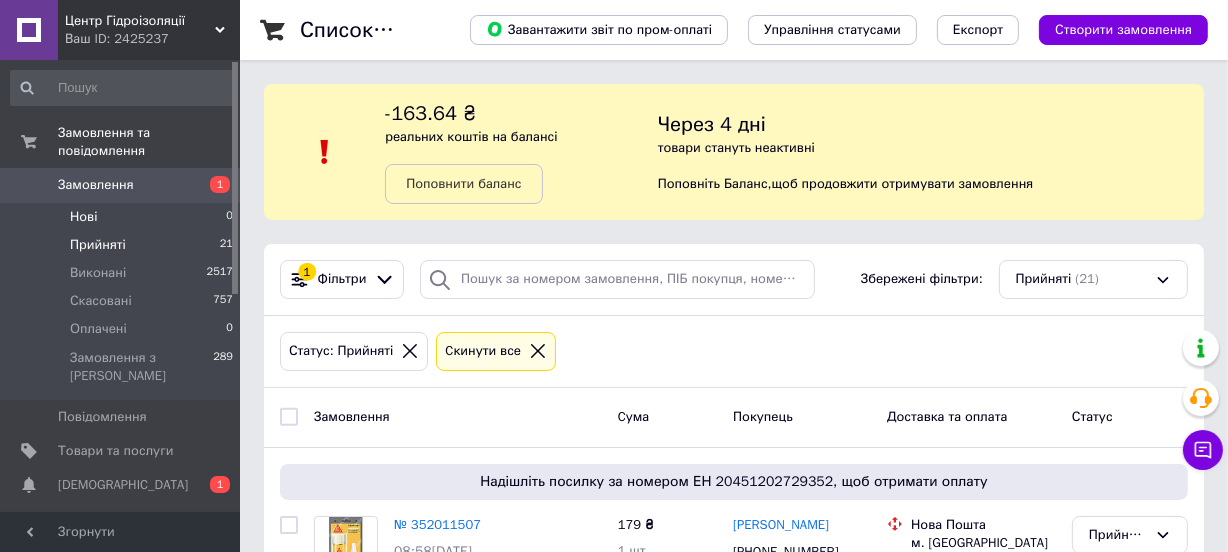 click on "Нові 0" at bounding box center [122, 217] 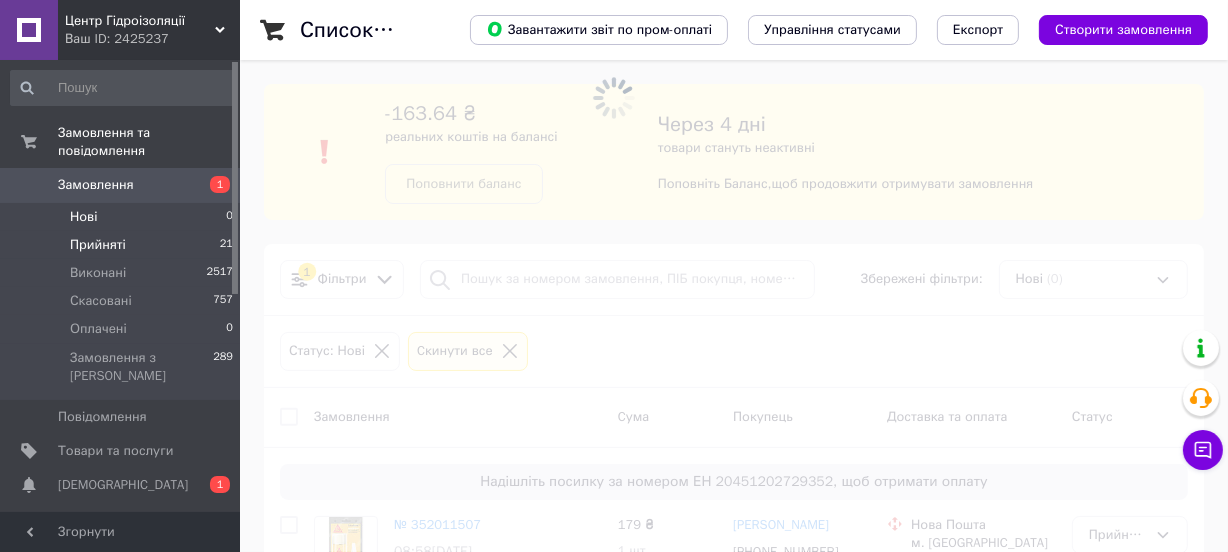 click on "Прийняті 21" at bounding box center (122, 245) 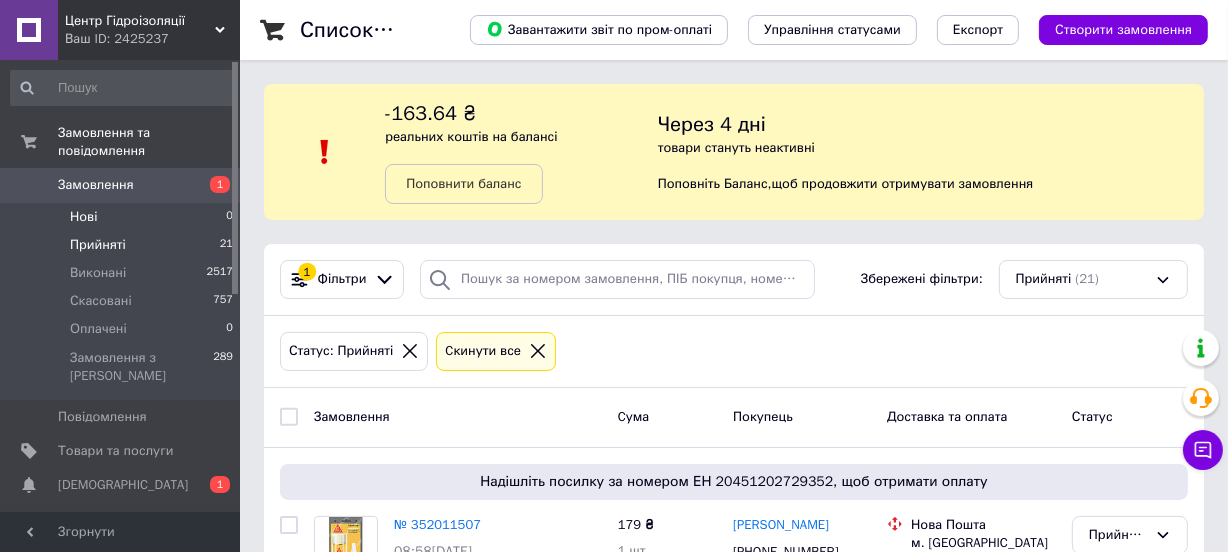 click on "Нові 0" at bounding box center [122, 217] 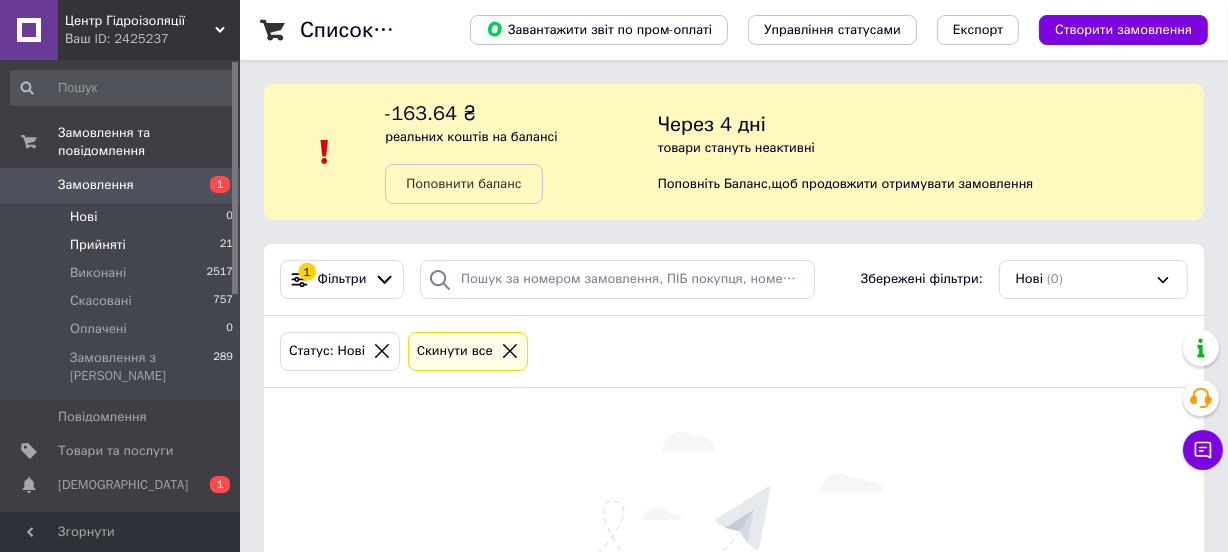 click on "Прийняті 21" at bounding box center [122, 245] 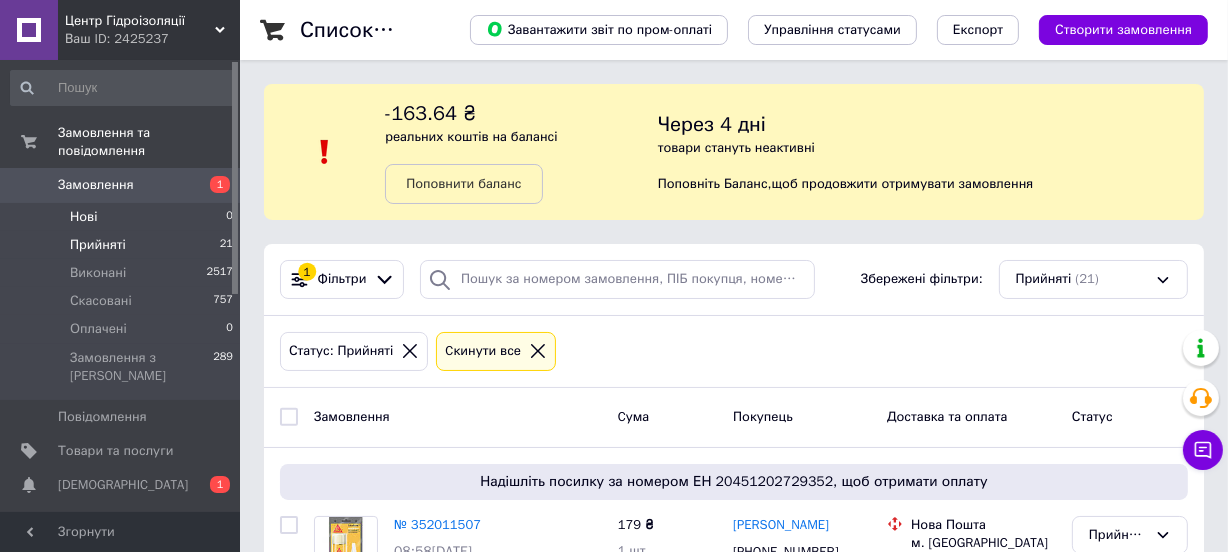 click on "Нові 0" at bounding box center [122, 217] 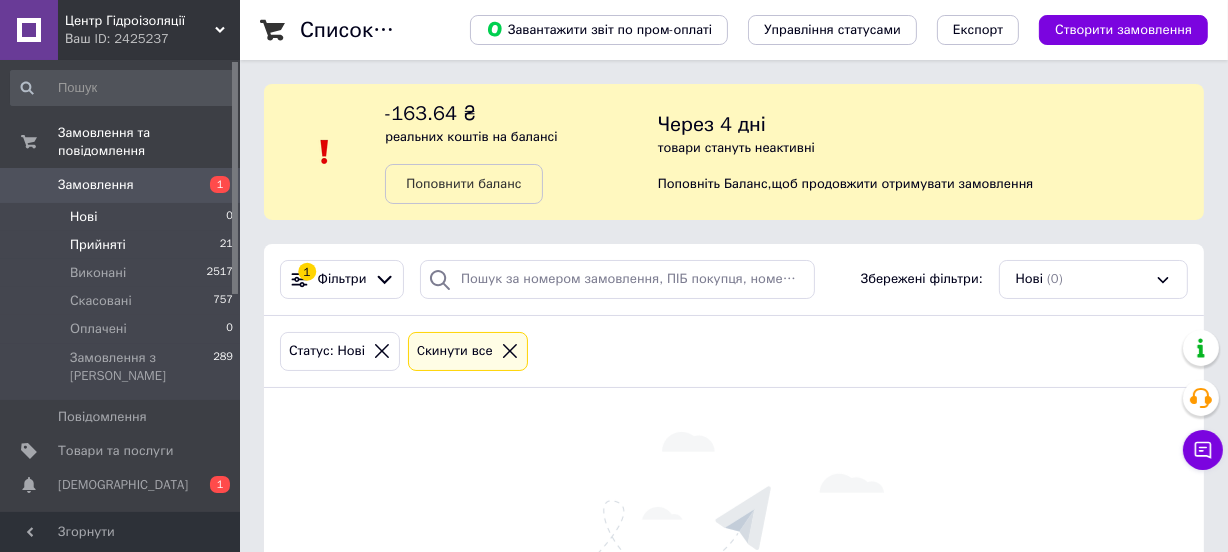 click on "Прийняті 21" at bounding box center (122, 245) 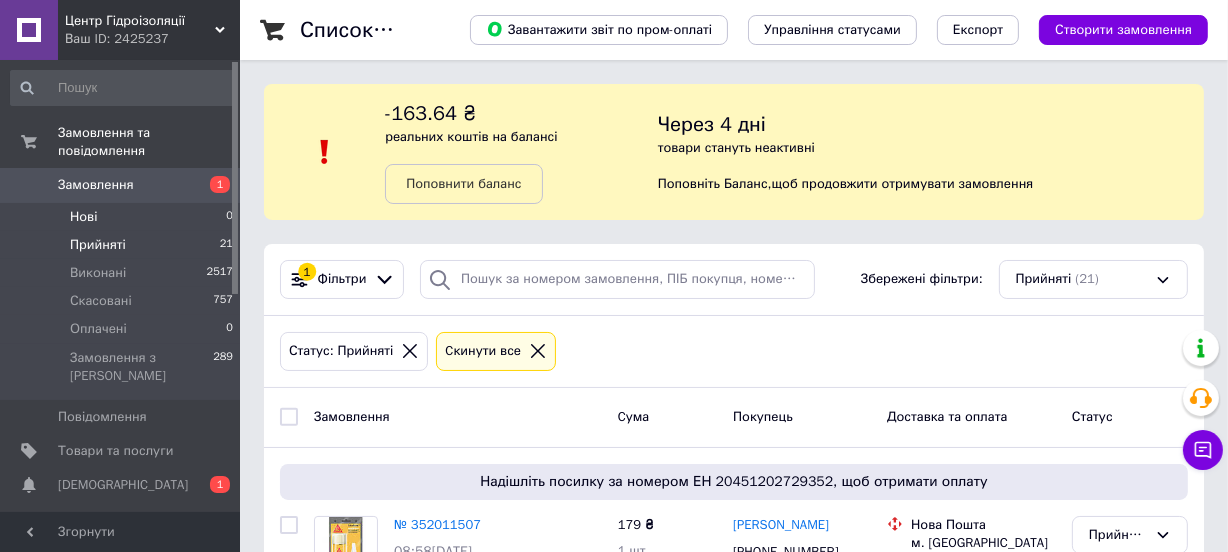 click on "Нові 0" at bounding box center [122, 217] 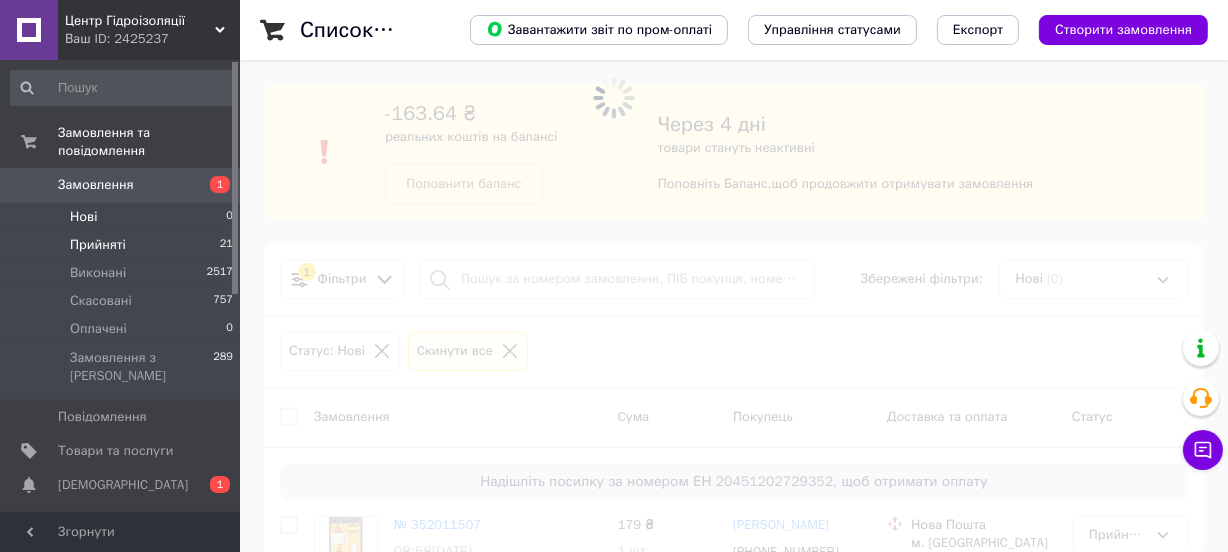 click on "Прийняті 21" at bounding box center [122, 245] 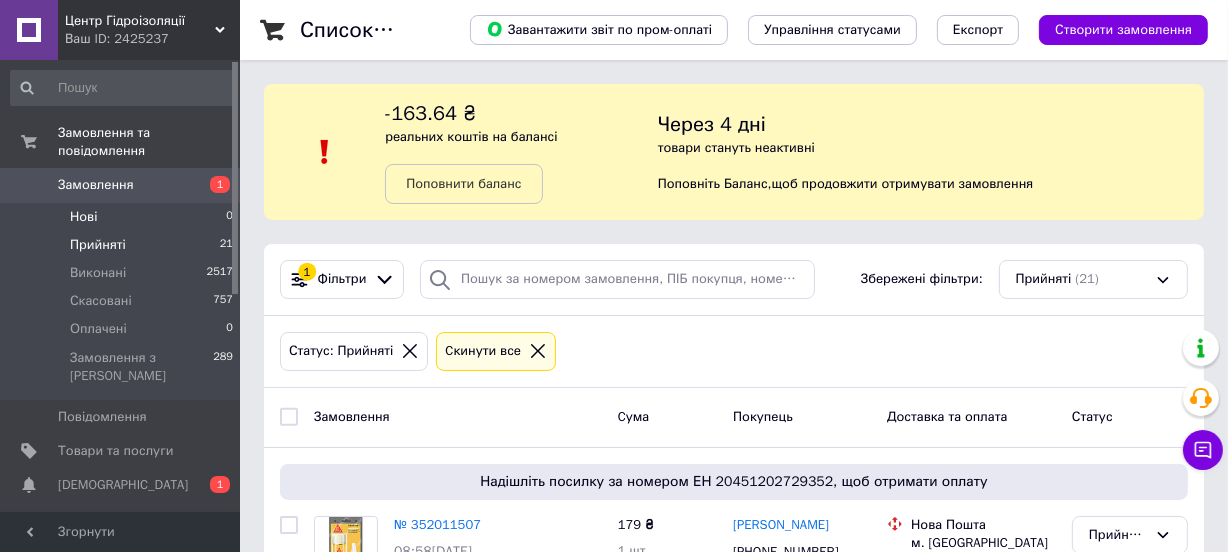 click on "Нові 0" at bounding box center (122, 217) 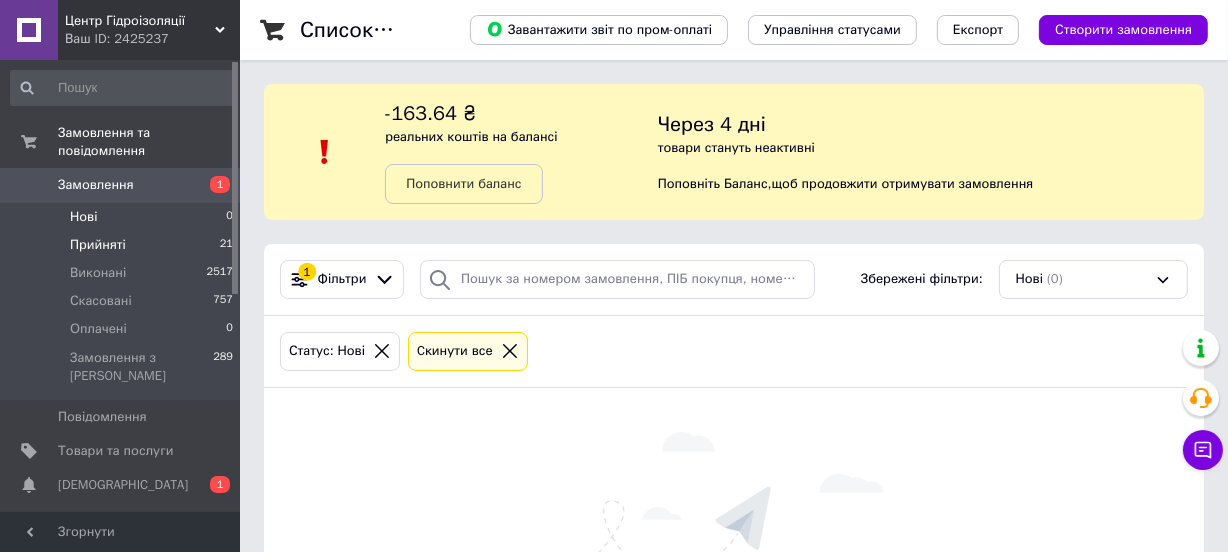 click on "Прийняті 21" at bounding box center [122, 245] 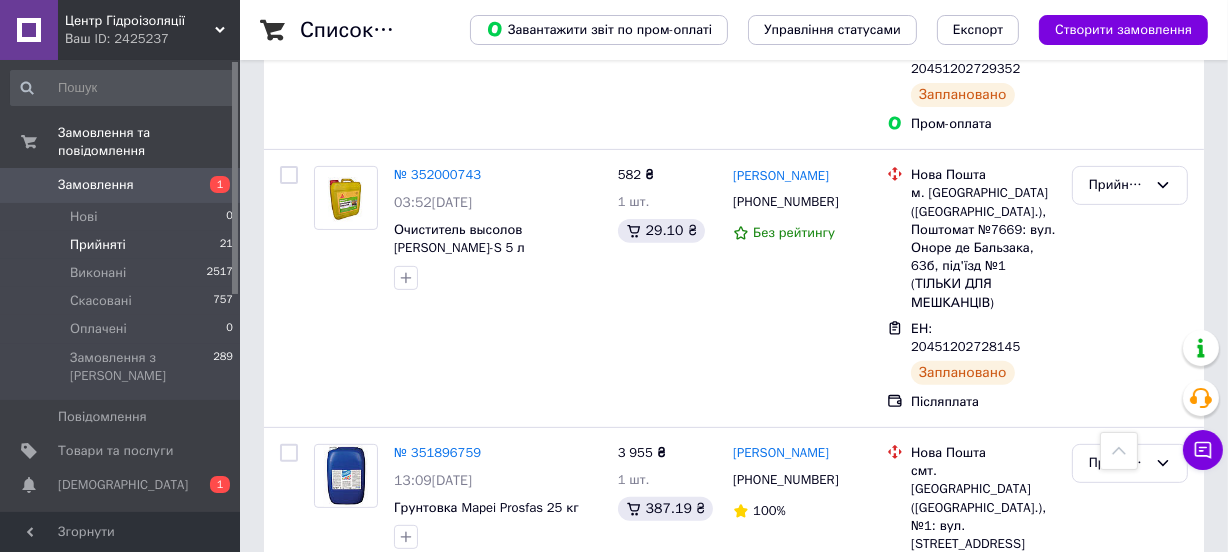 scroll, scrollTop: 727, scrollLeft: 0, axis: vertical 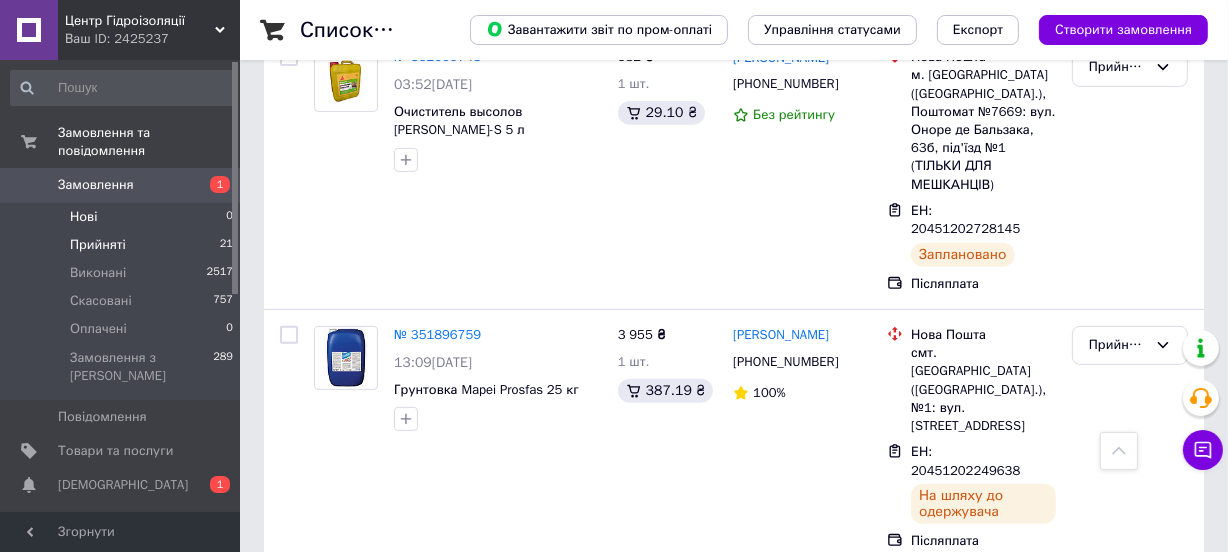 click on "Нові 0" at bounding box center [122, 217] 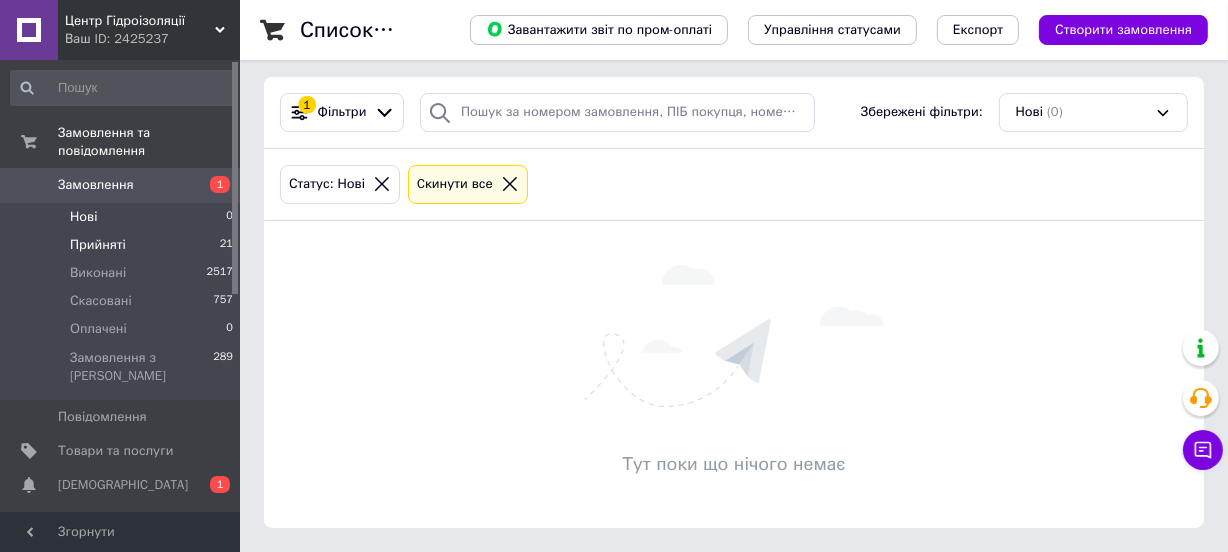 scroll, scrollTop: 0, scrollLeft: 0, axis: both 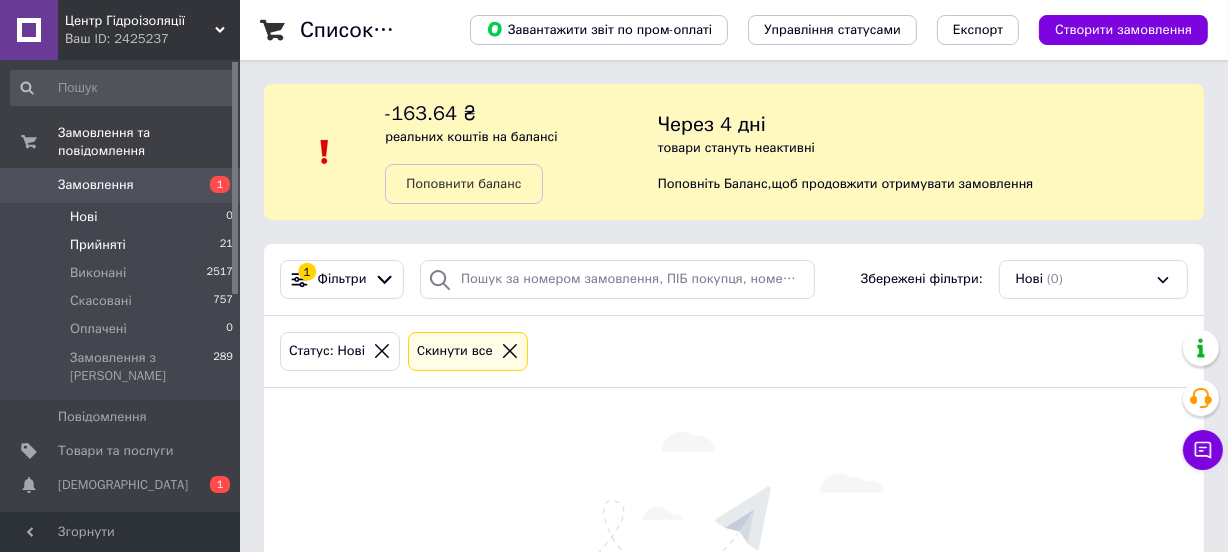 click on "Прийняті 21" at bounding box center (122, 245) 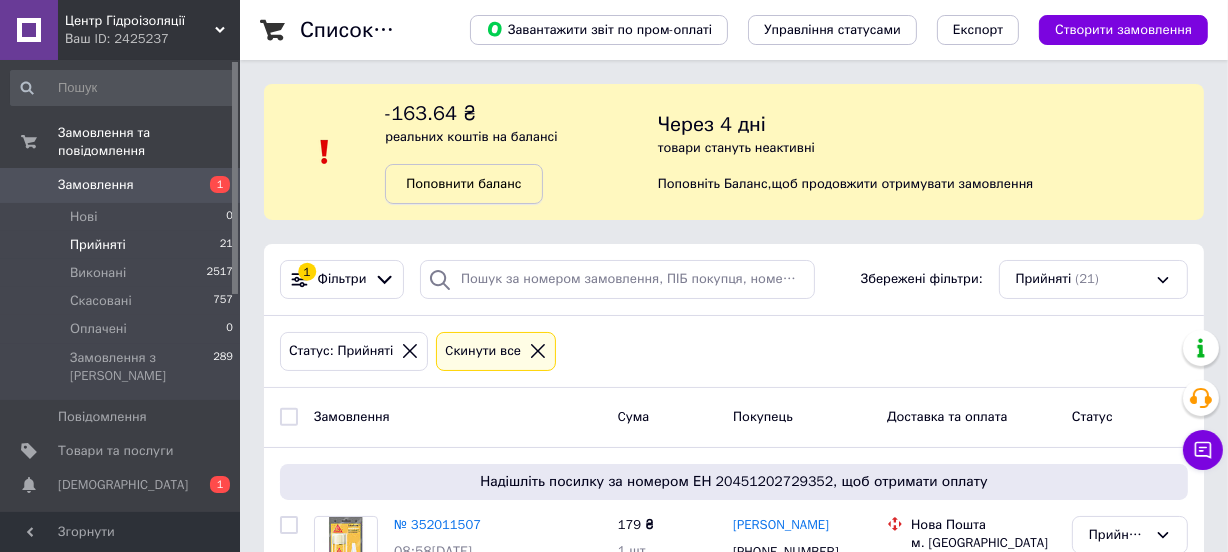 scroll, scrollTop: 181, scrollLeft: 0, axis: vertical 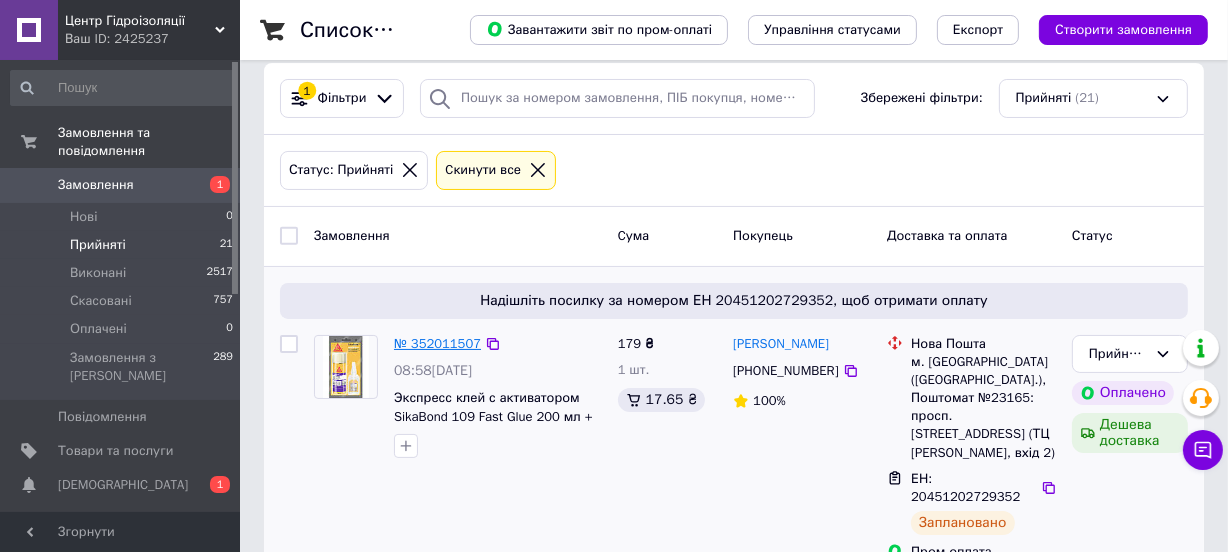click on "№ 352011507" at bounding box center [437, 343] 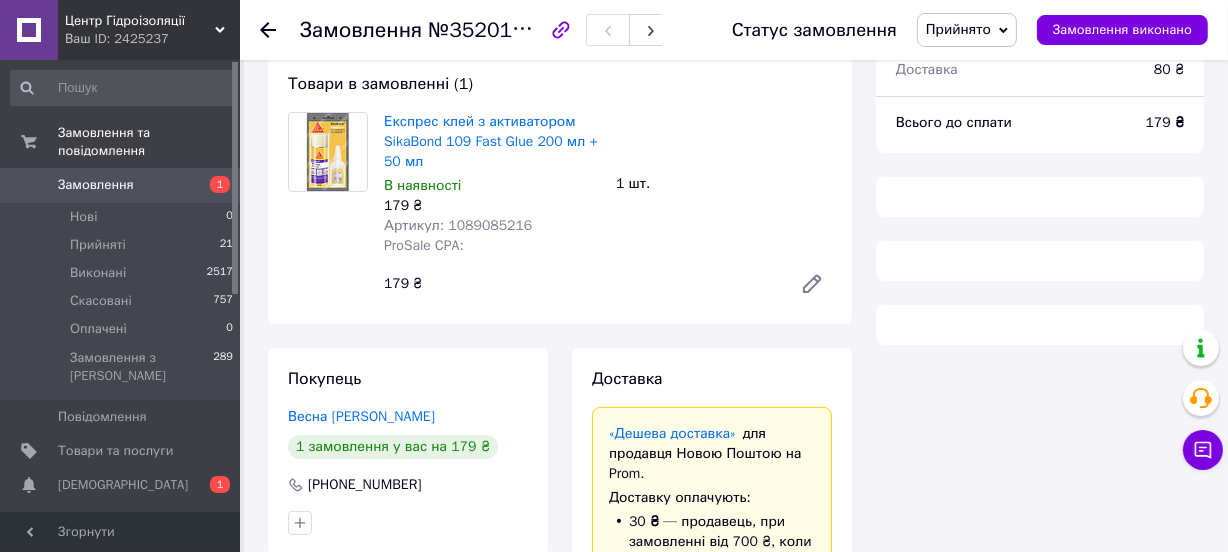 scroll, scrollTop: 90, scrollLeft: 0, axis: vertical 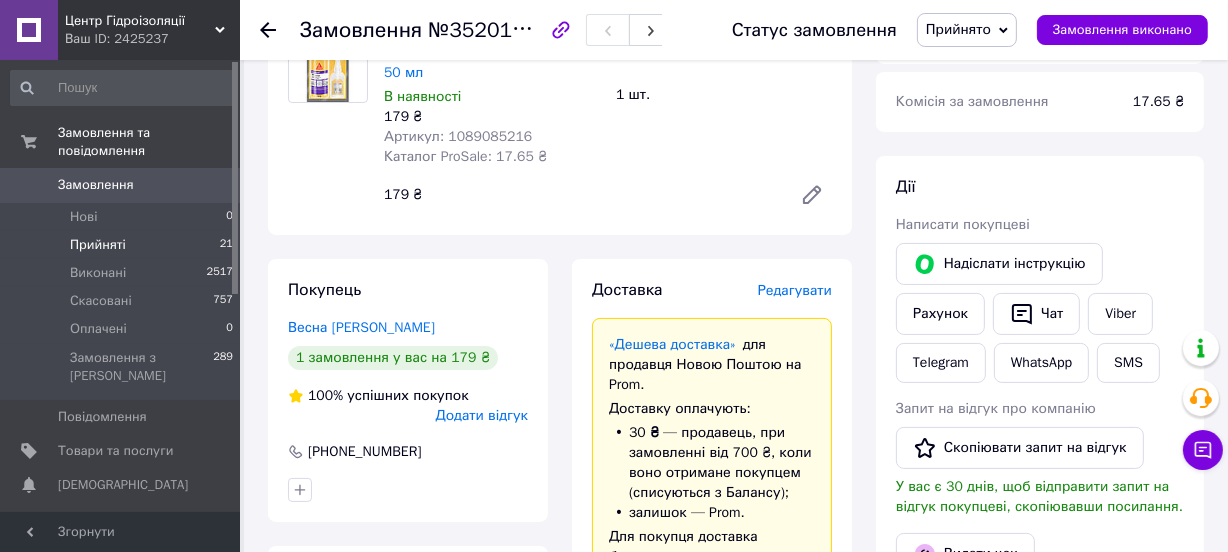 click on "Прийняті 21" at bounding box center (122, 245) 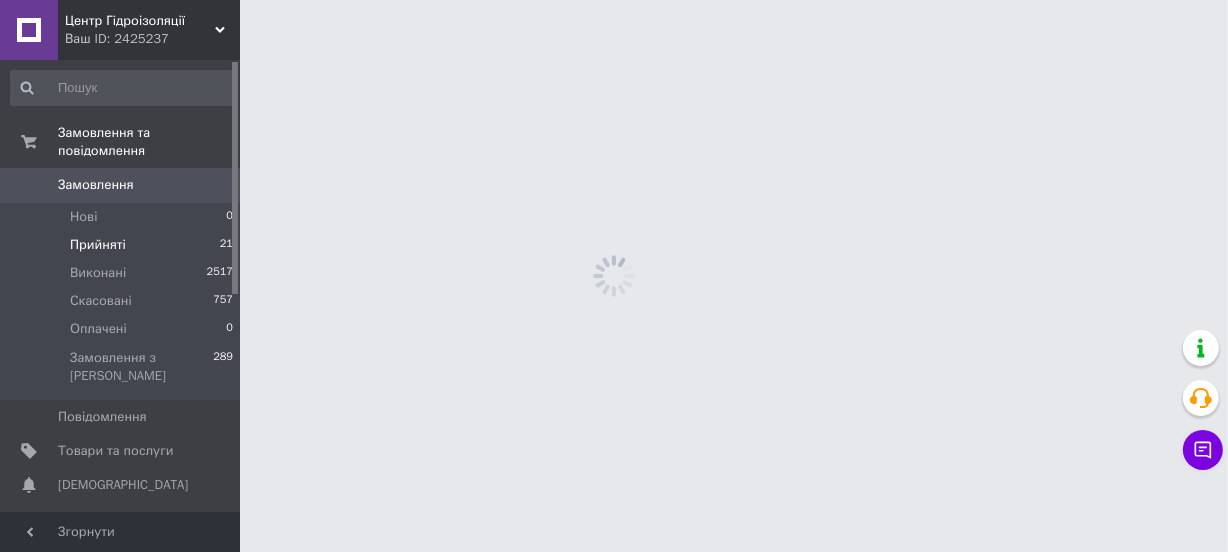 scroll, scrollTop: 0, scrollLeft: 0, axis: both 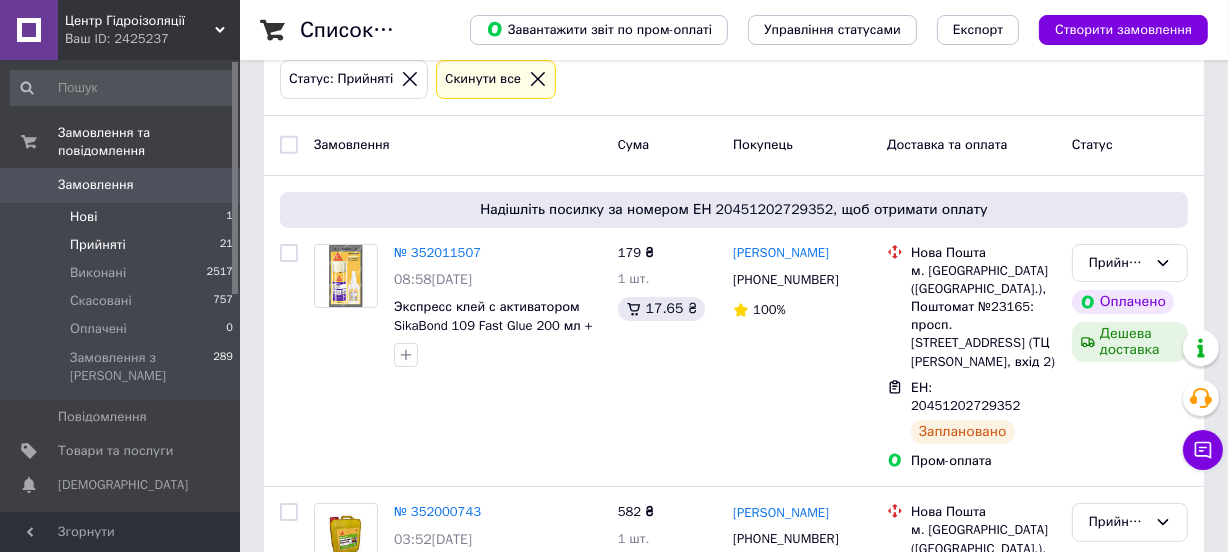 click on "Нові 1" at bounding box center [122, 217] 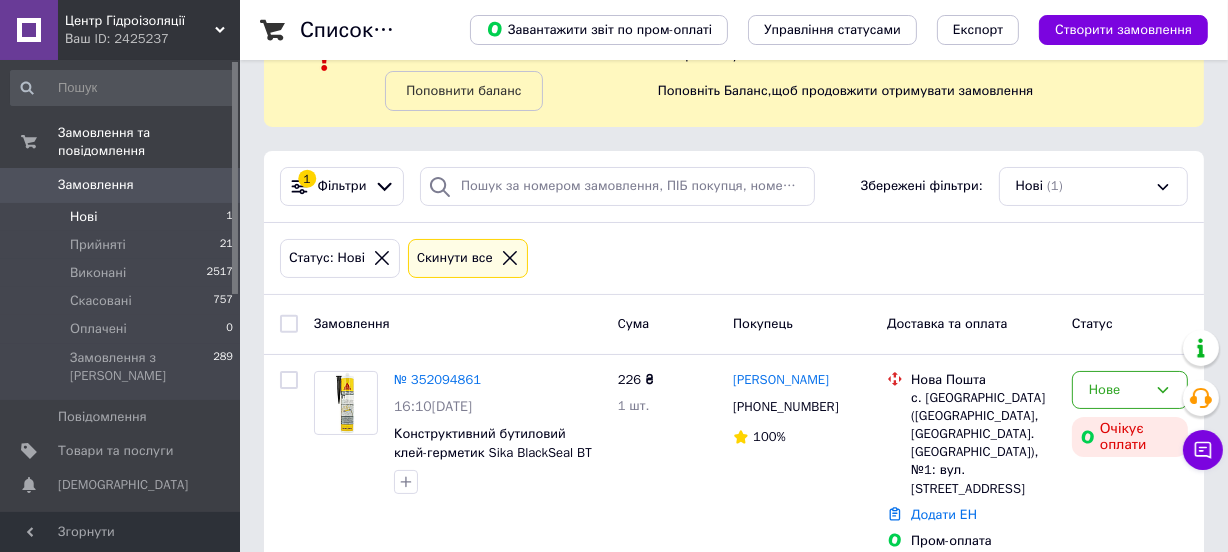 scroll, scrollTop: 94, scrollLeft: 0, axis: vertical 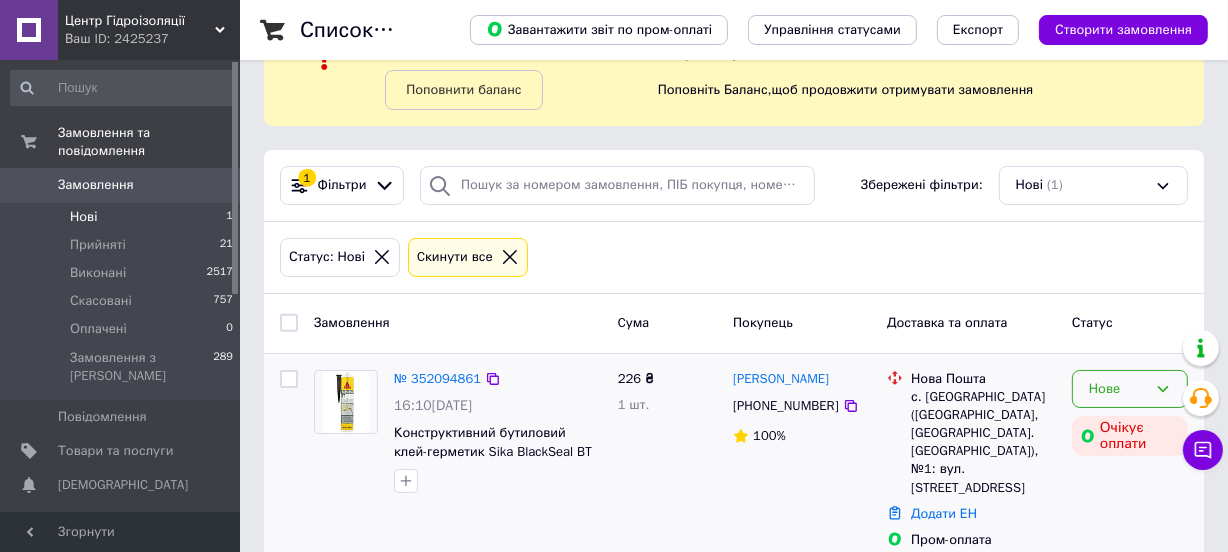 click on "Нове" at bounding box center [1118, 389] 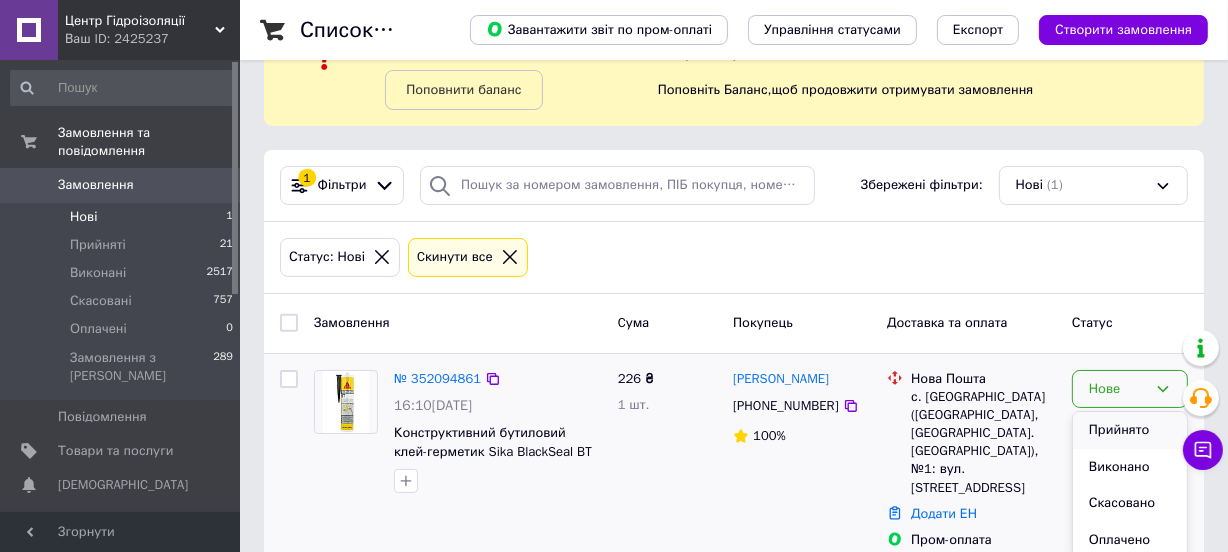 click on "Прийнято" at bounding box center (1130, 430) 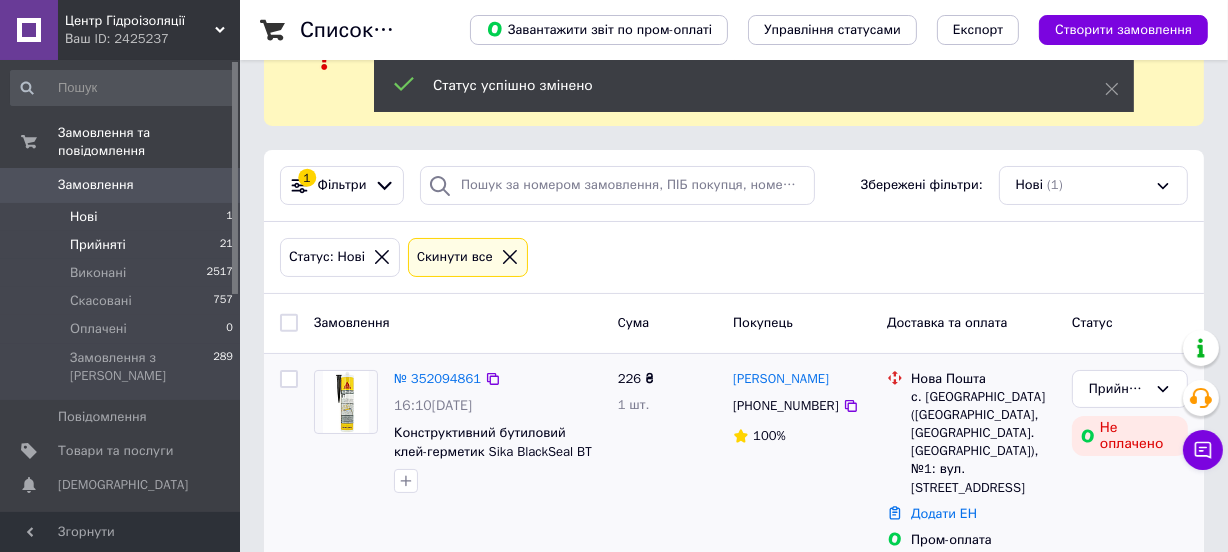 click on "Прийняті 21" at bounding box center [122, 245] 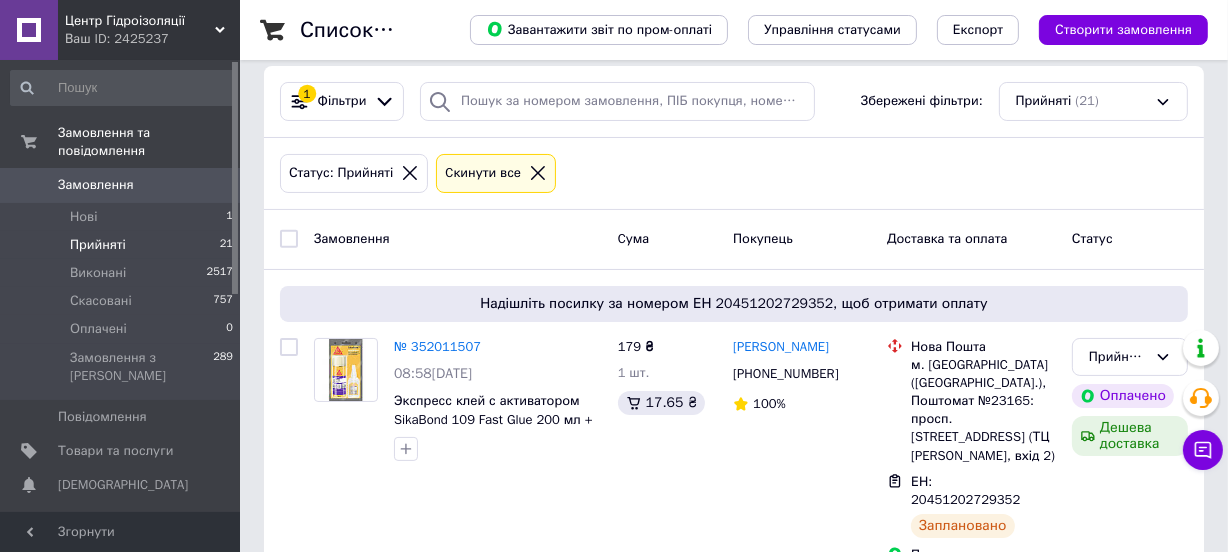 scroll, scrollTop: 181, scrollLeft: 0, axis: vertical 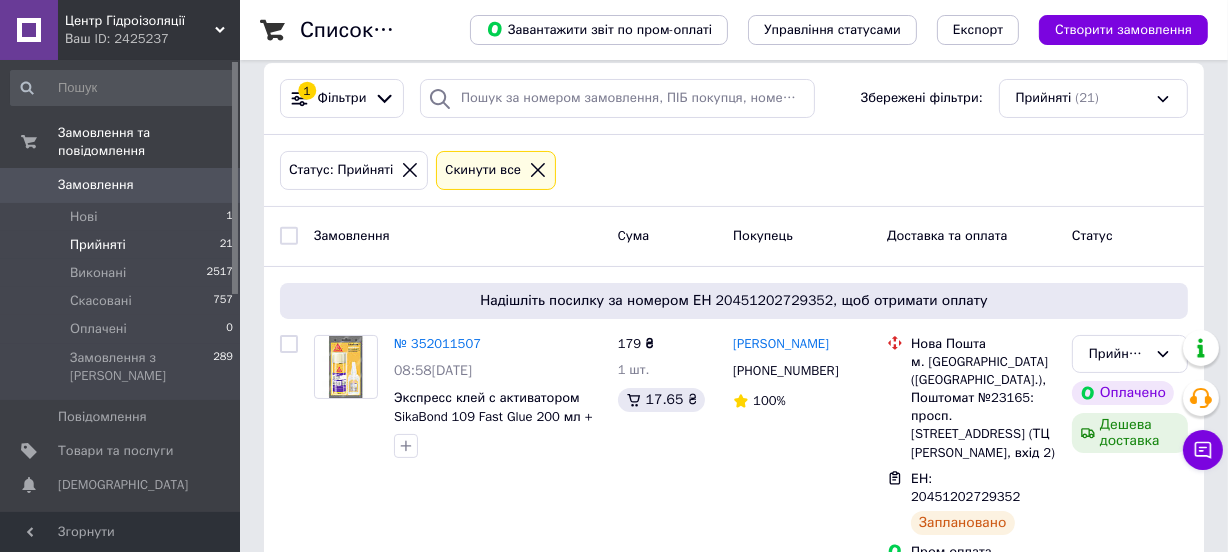 click on "Прийняті 21" at bounding box center (122, 245) 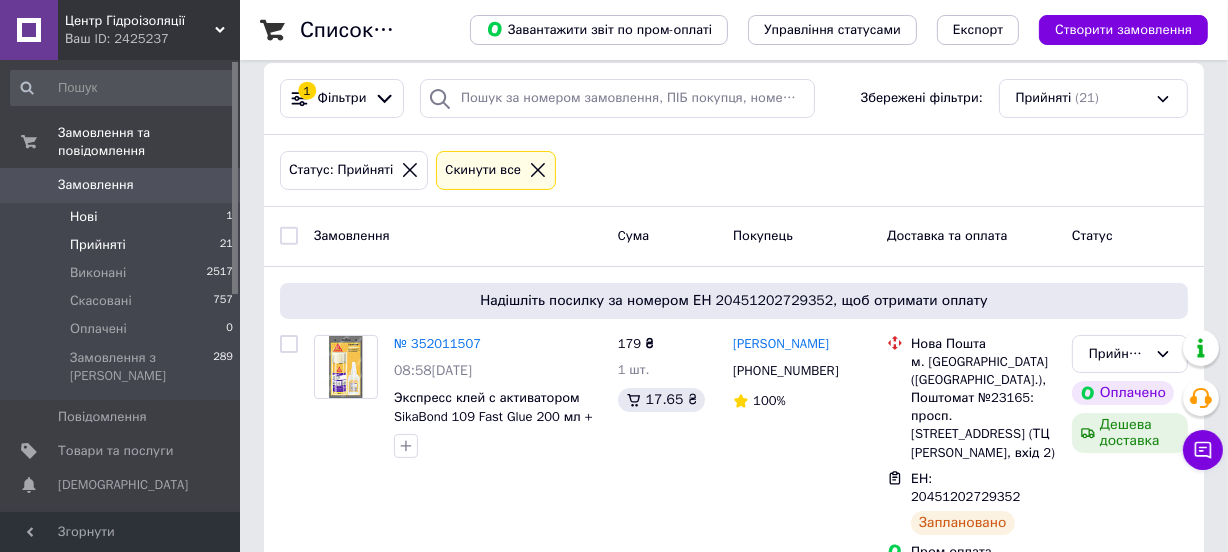 click on "Нові 1" at bounding box center (122, 217) 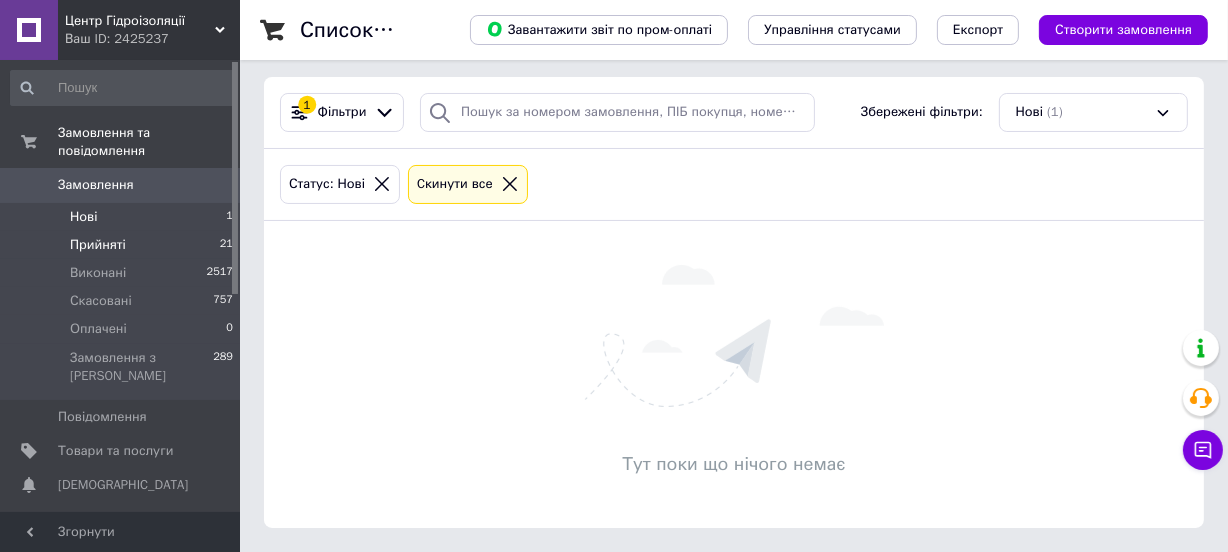 scroll, scrollTop: 0, scrollLeft: 0, axis: both 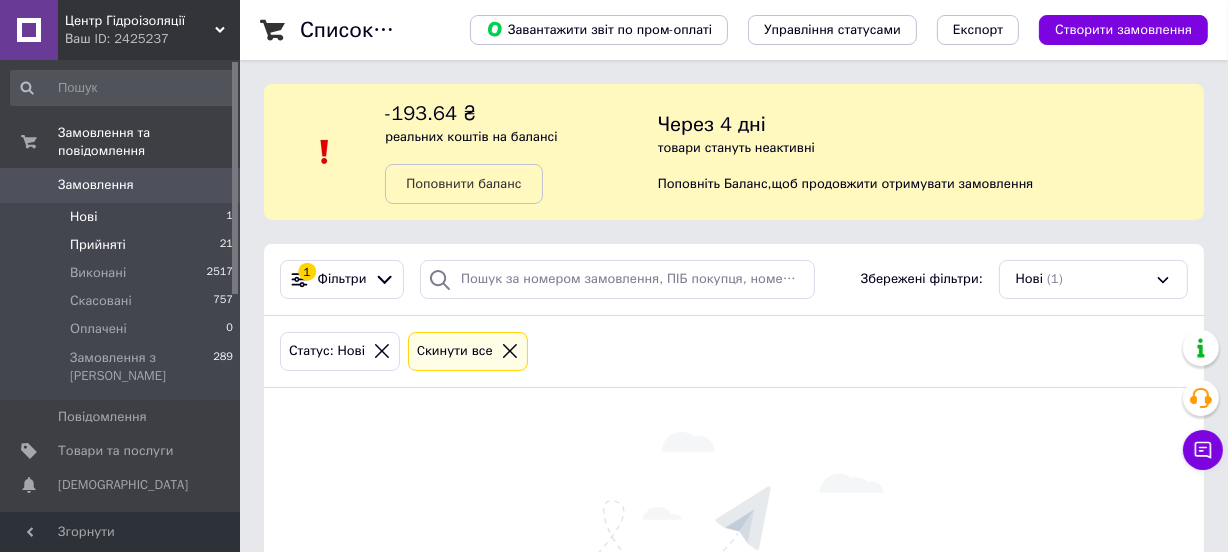 click on "Прийняті 21" at bounding box center [122, 245] 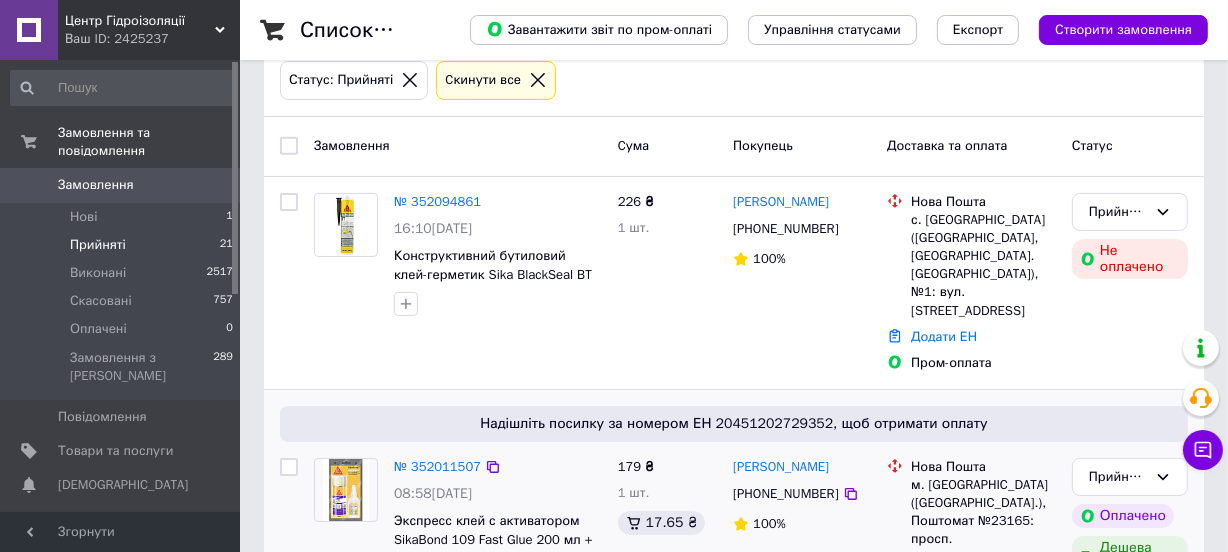 scroll, scrollTop: 272, scrollLeft: 0, axis: vertical 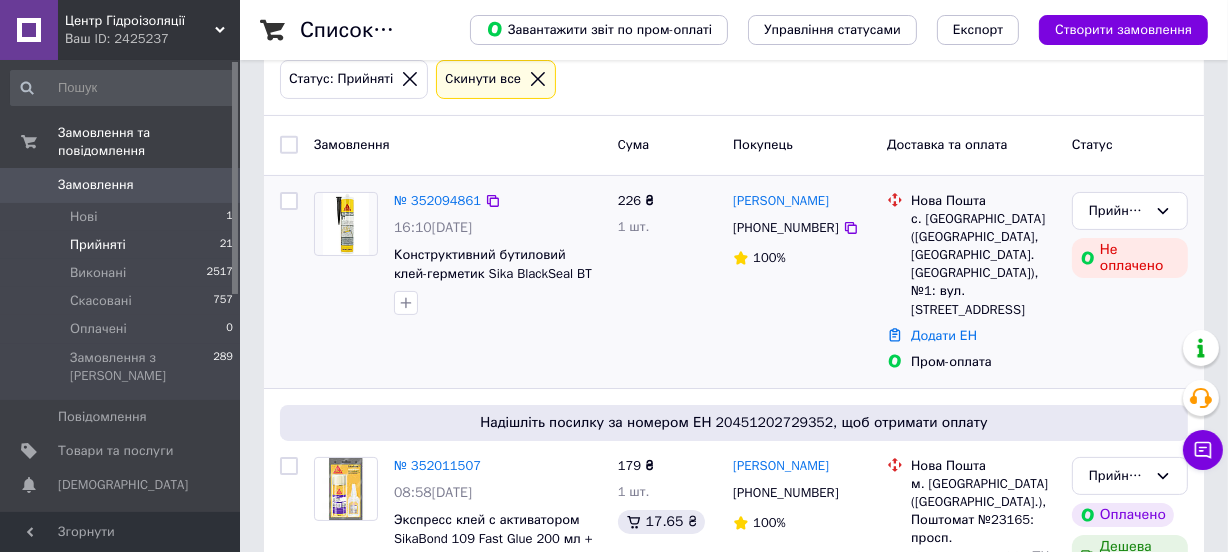 click on "226 ₴ 1 шт." at bounding box center [668, 282] 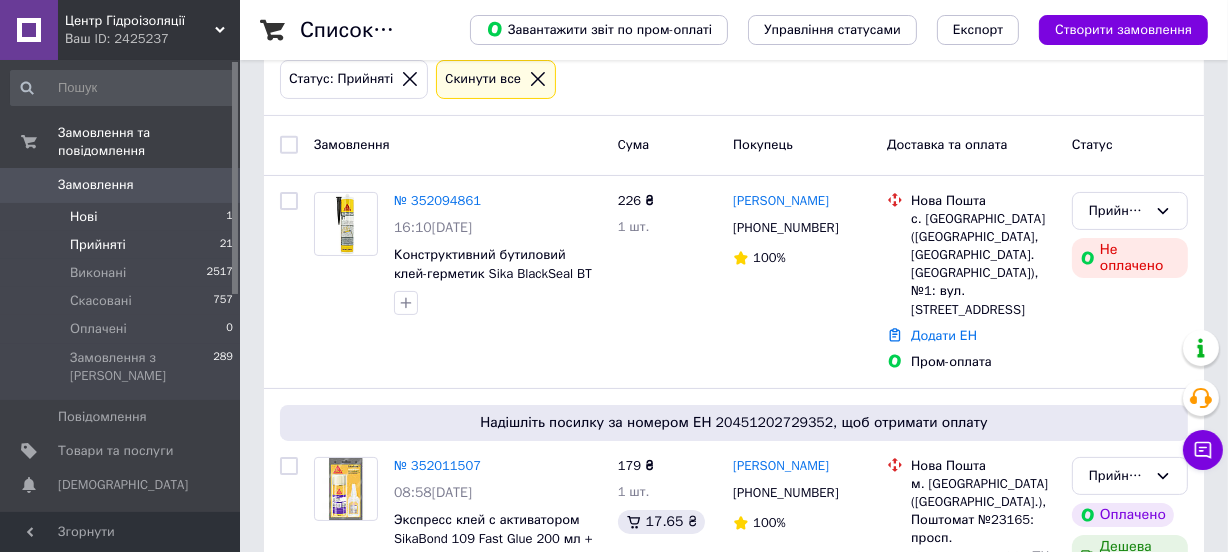 click on "Нові 1" at bounding box center [122, 217] 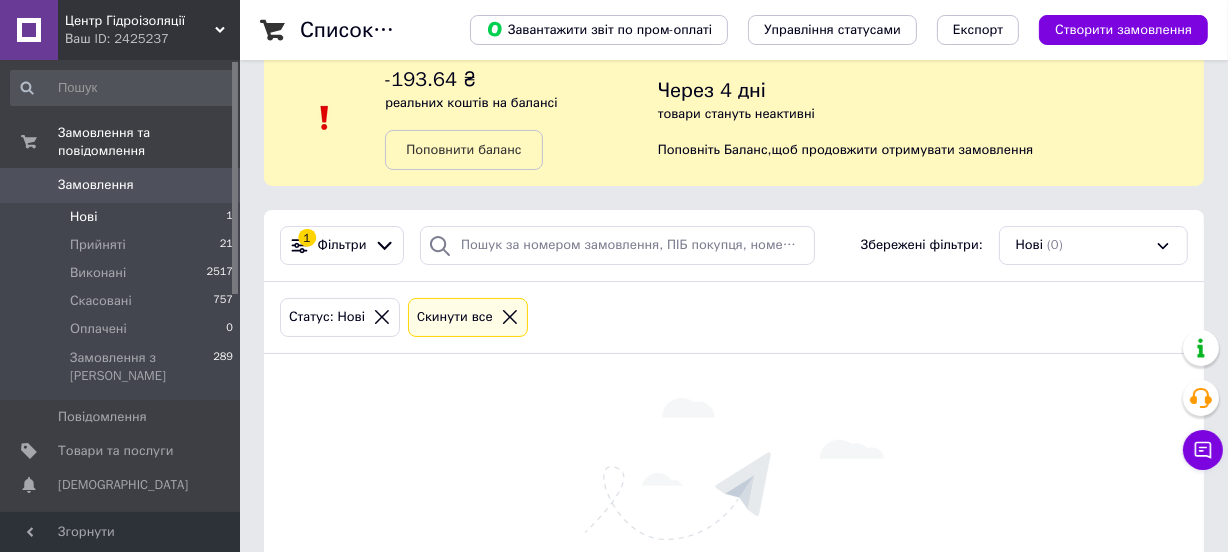 scroll, scrollTop: 90, scrollLeft: 0, axis: vertical 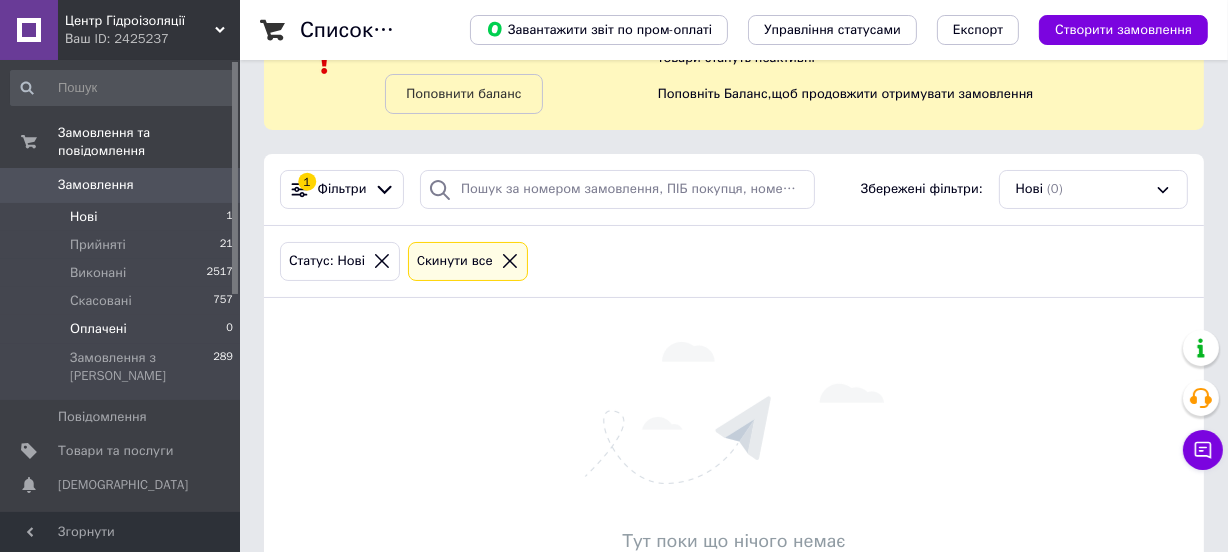 click on "Оплачені 0" at bounding box center [122, 329] 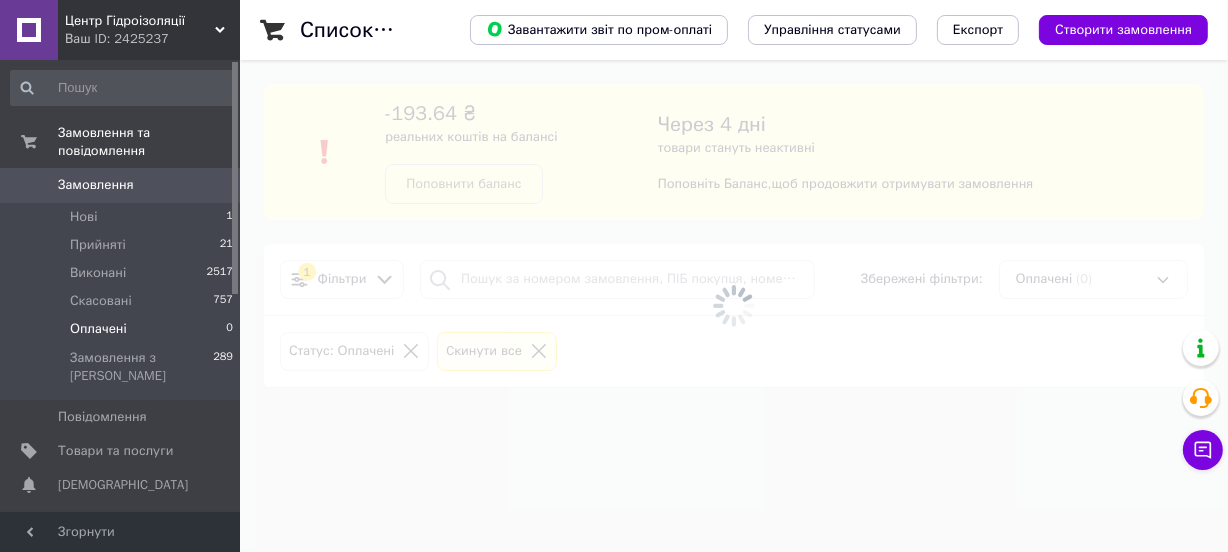 scroll, scrollTop: 0, scrollLeft: 0, axis: both 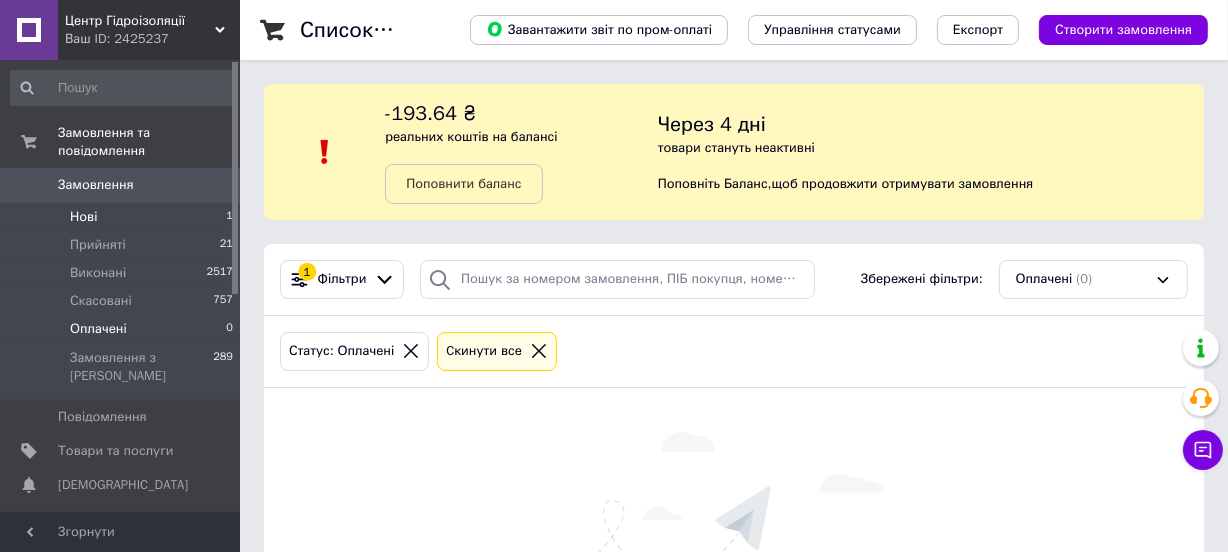 click on "Нові 1" at bounding box center [122, 217] 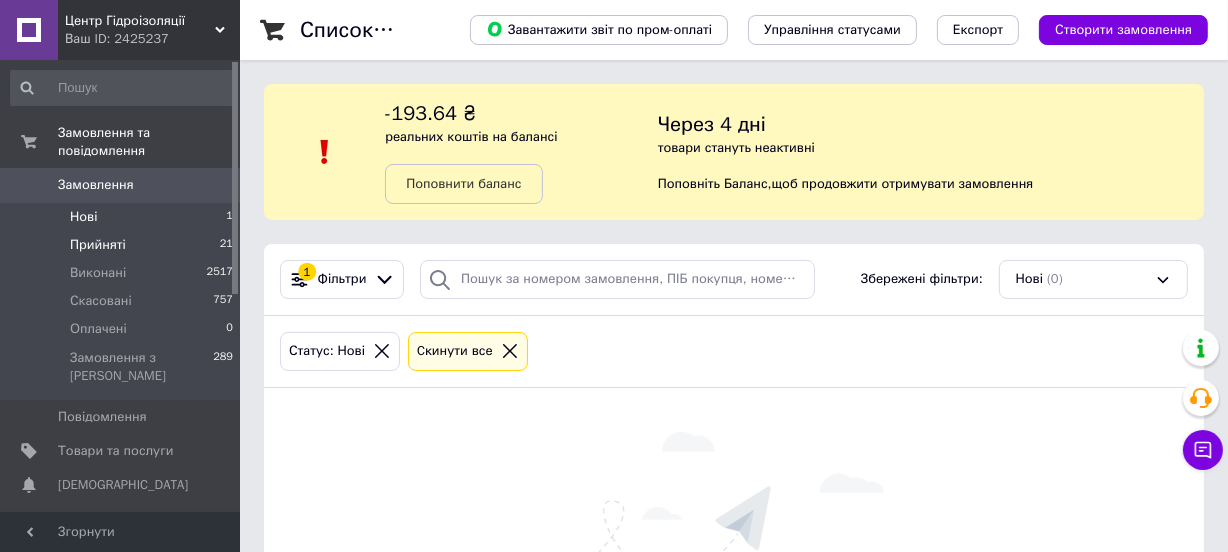 click on "Прийняті 21" at bounding box center (122, 245) 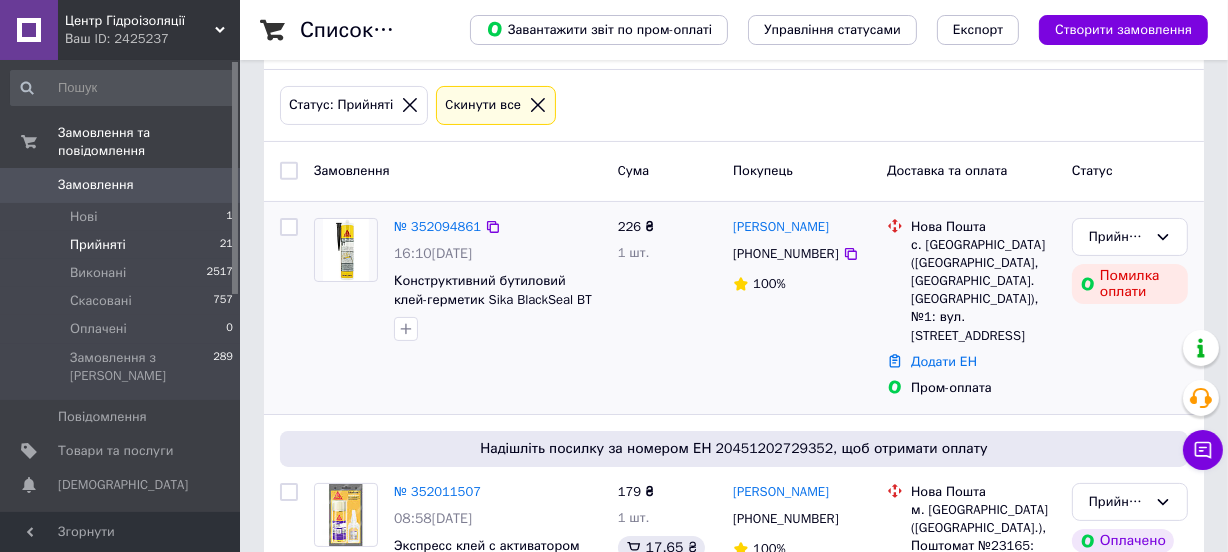 scroll, scrollTop: 272, scrollLeft: 0, axis: vertical 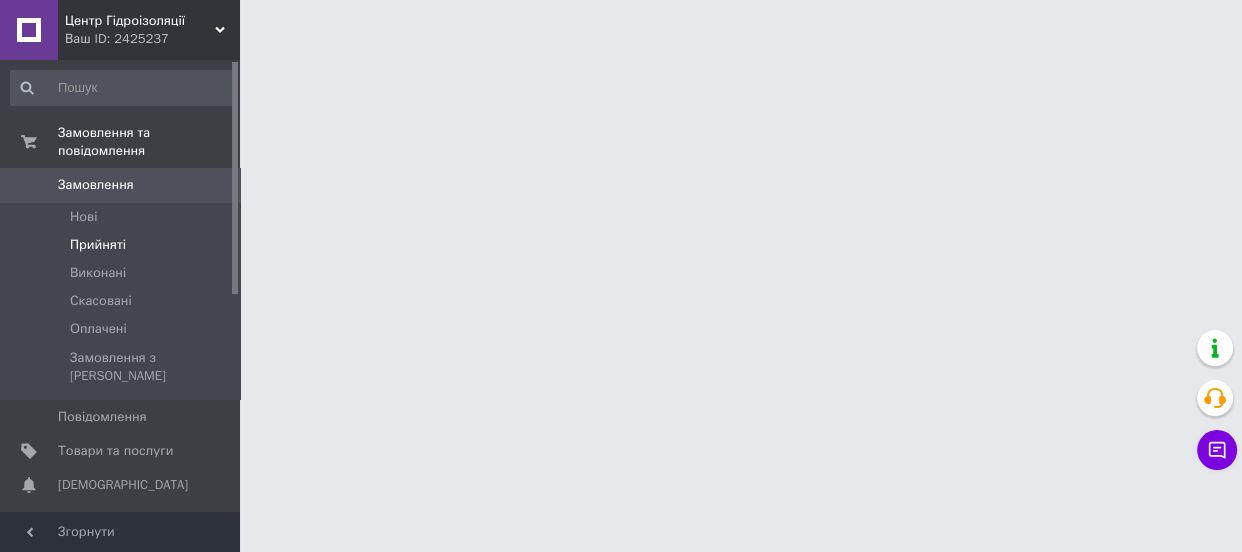 click on "Прийняті" at bounding box center [122, 245] 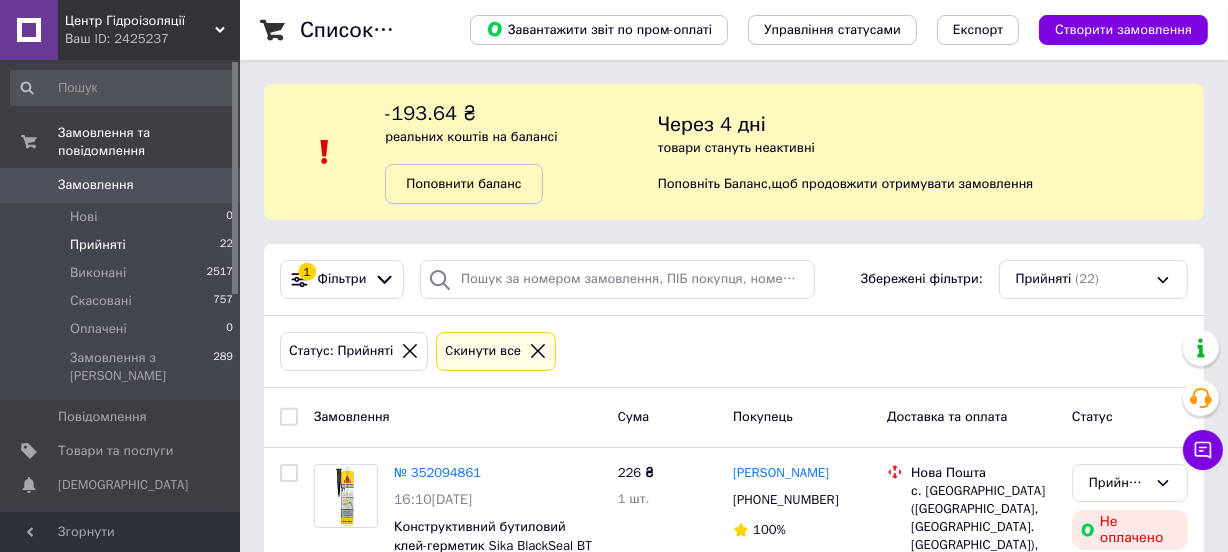 scroll, scrollTop: 272, scrollLeft: 0, axis: vertical 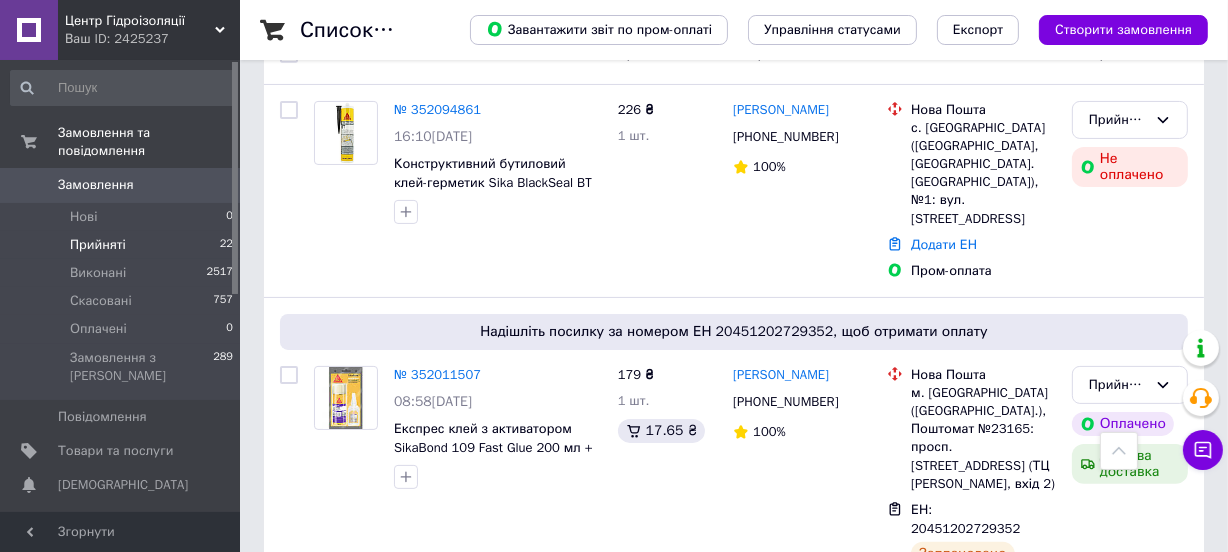 drag, startPoint x: 171, startPoint y: 201, endPoint x: 125, endPoint y: 5, distance: 201.3256 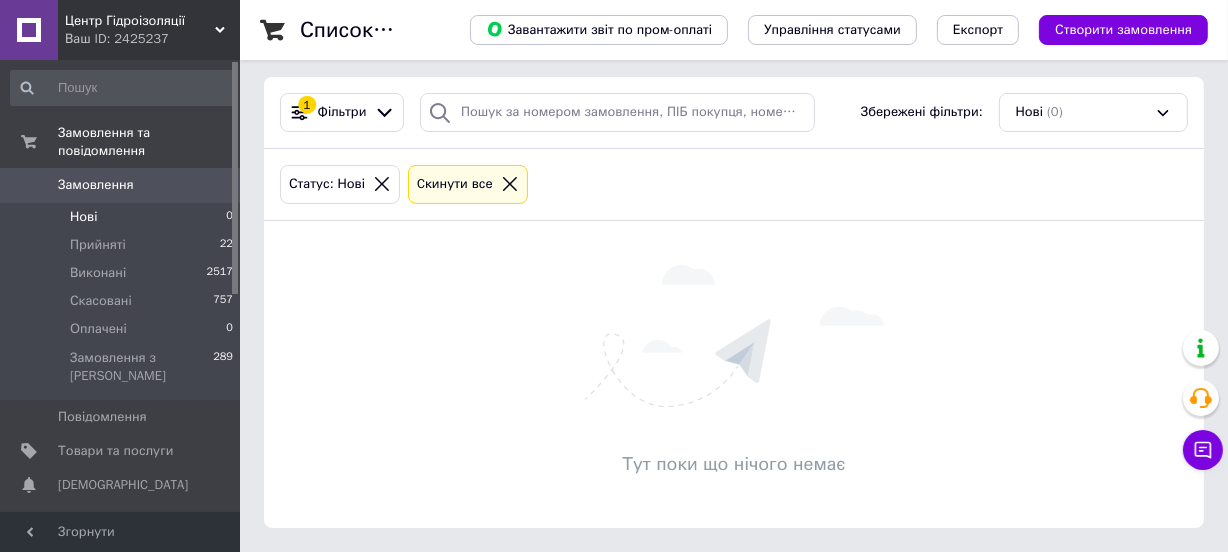 scroll, scrollTop: 0, scrollLeft: 0, axis: both 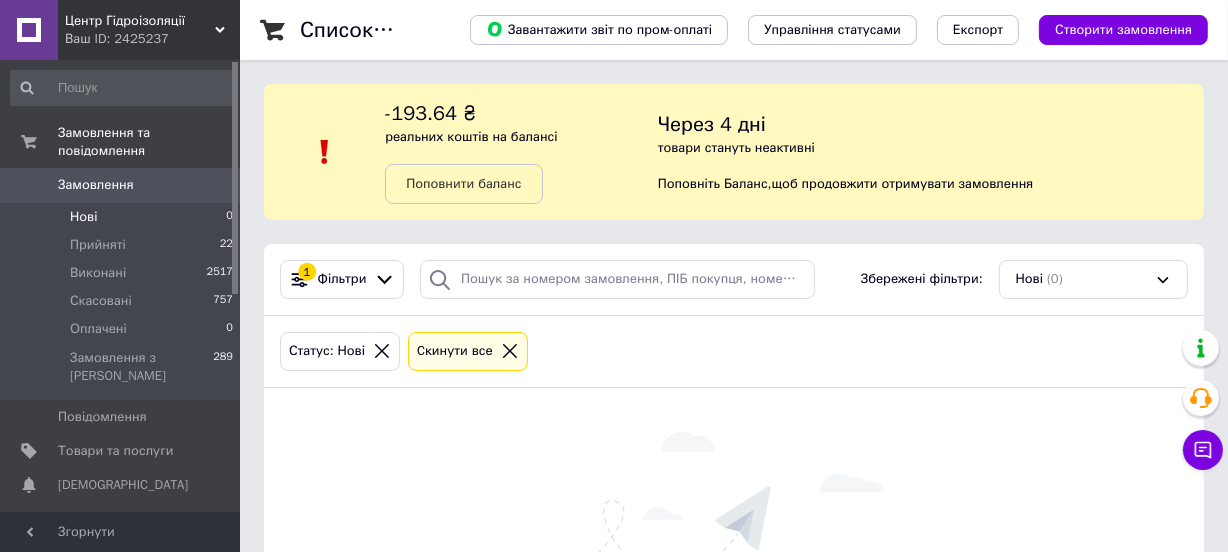 click on "Нові 0" at bounding box center [122, 217] 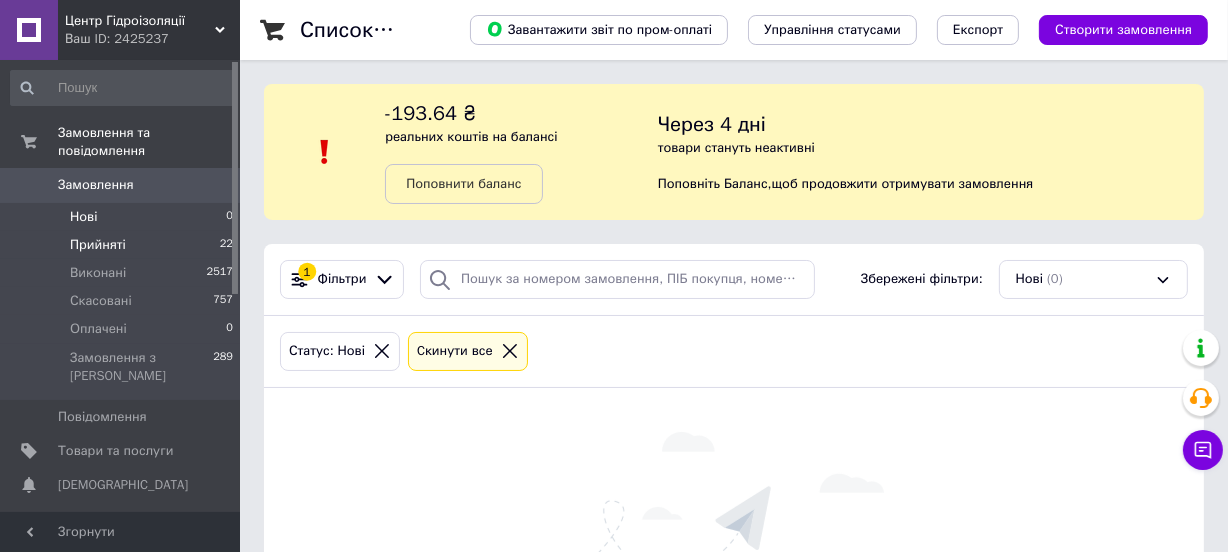 click on "Прийняті 22" at bounding box center [122, 245] 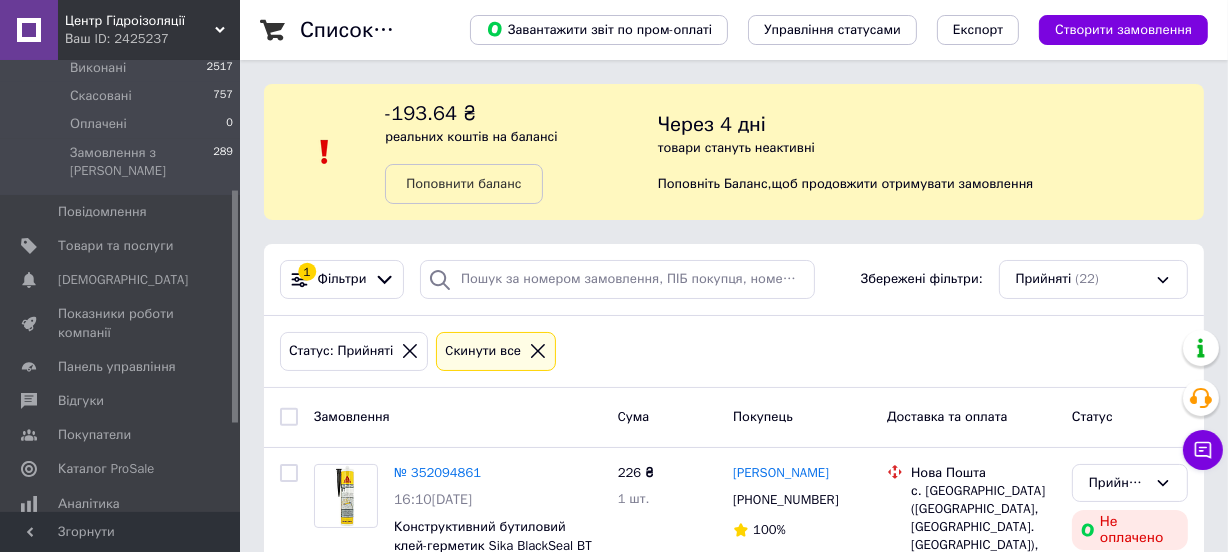 scroll, scrollTop: 272, scrollLeft: 0, axis: vertical 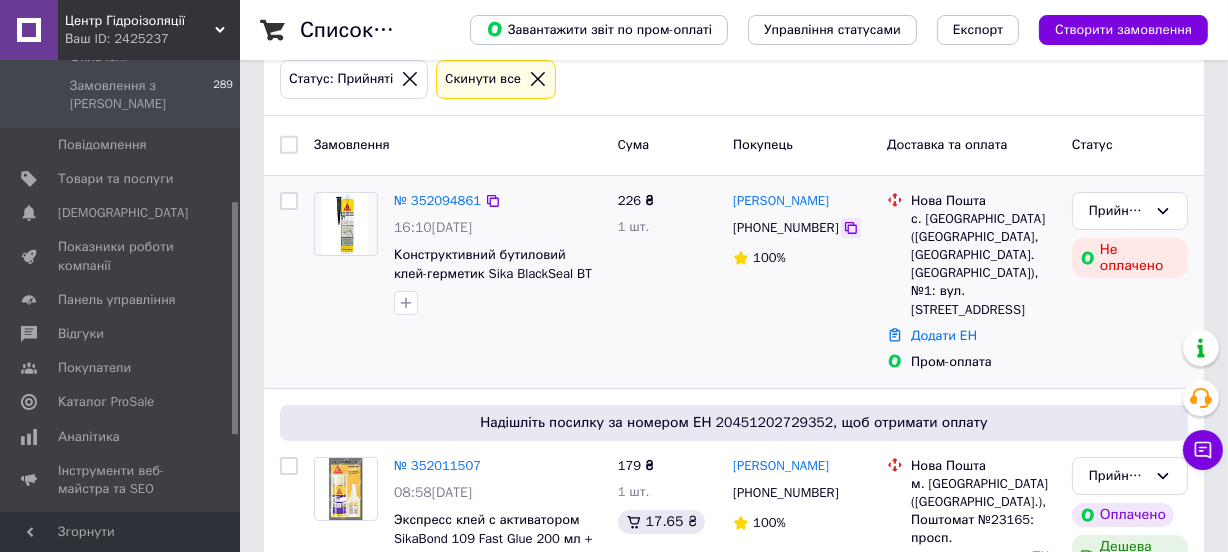 click 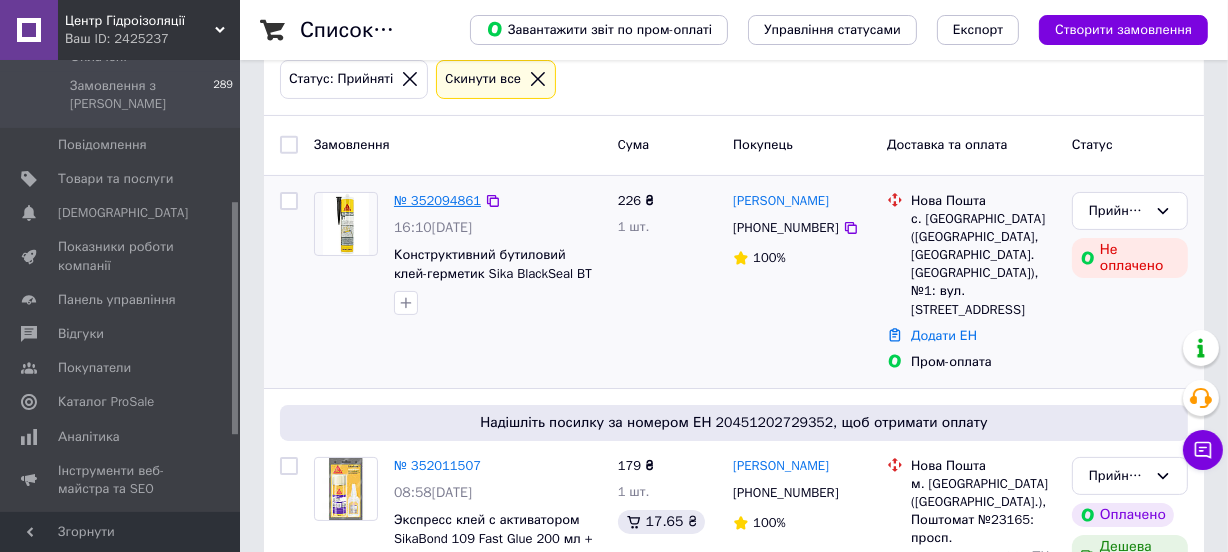 click on "№ 352094861" at bounding box center [437, 200] 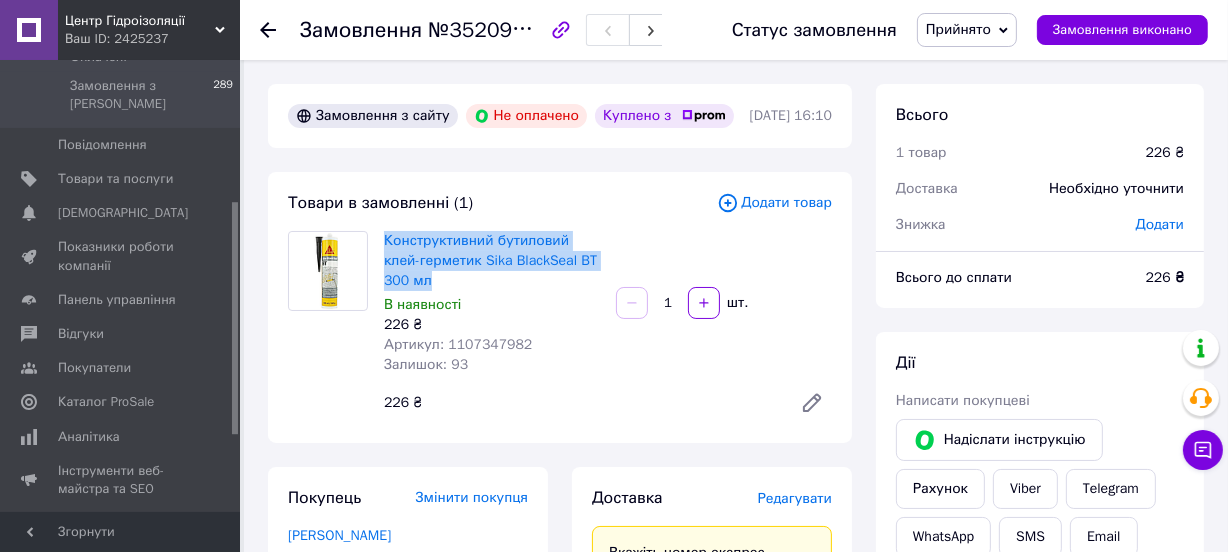 drag, startPoint x: 620, startPoint y: 289, endPoint x: 382, endPoint y: 271, distance: 238.6797 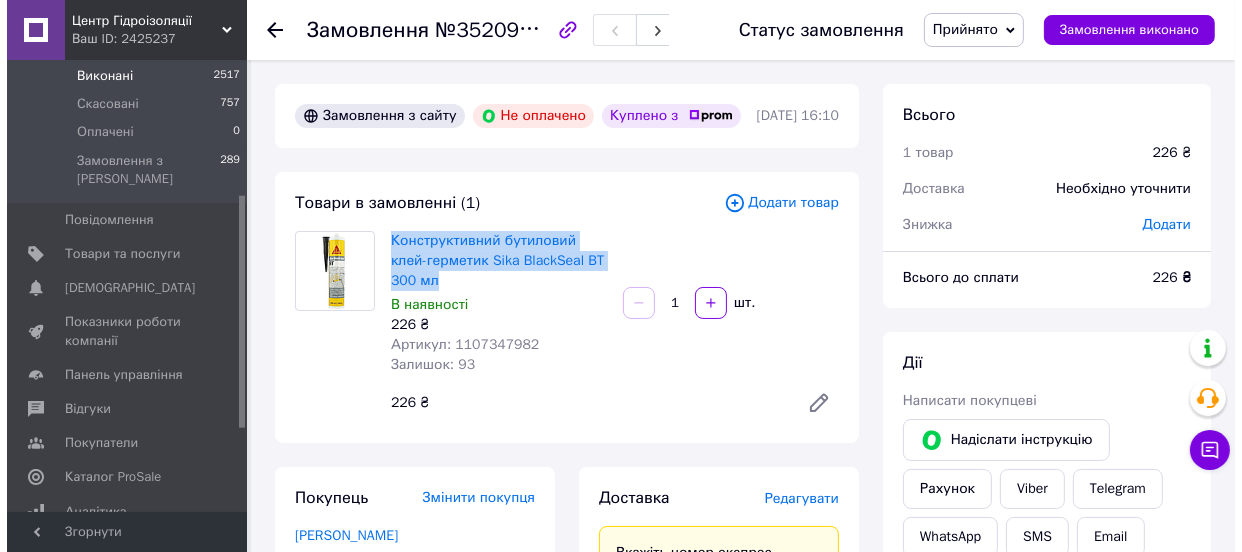 scroll, scrollTop: 0, scrollLeft: 0, axis: both 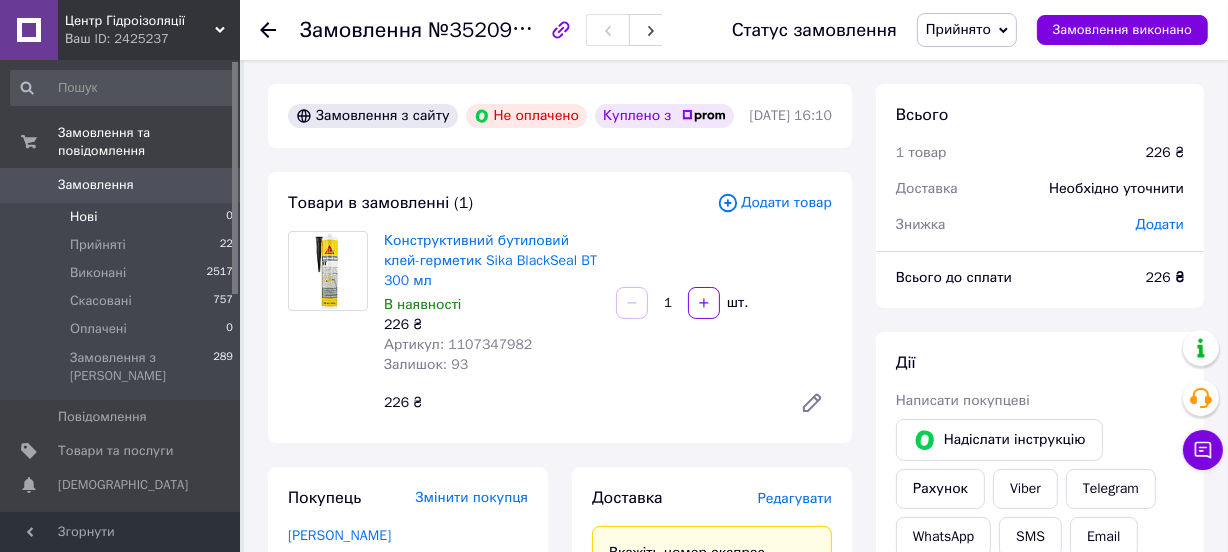 click on "Нові 0" at bounding box center (122, 217) 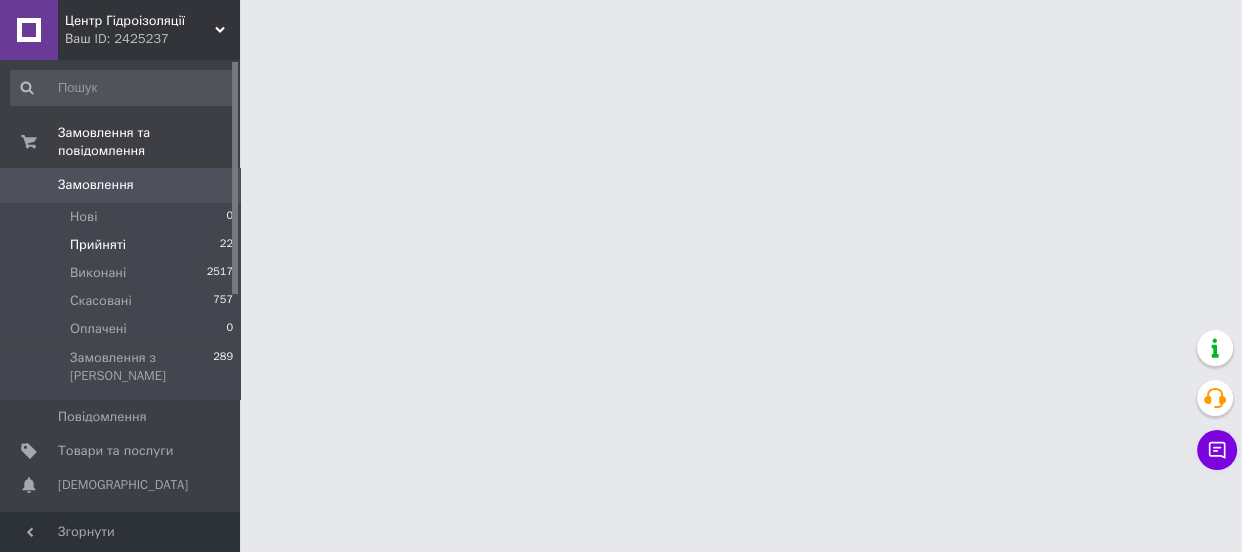 click on "Прийняті" at bounding box center (98, 245) 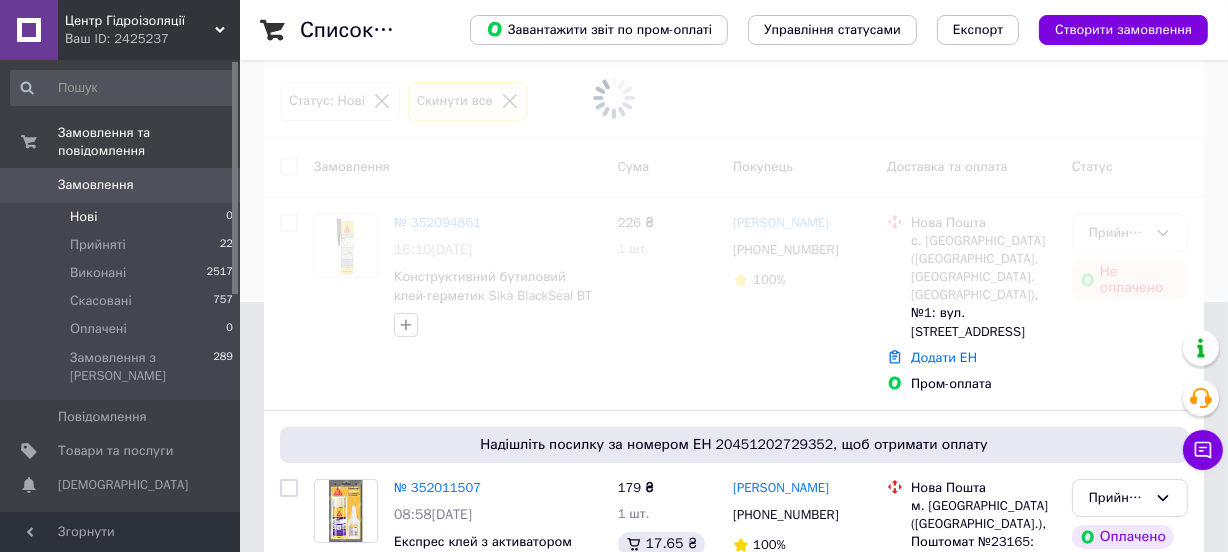 scroll, scrollTop: 0, scrollLeft: 0, axis: both 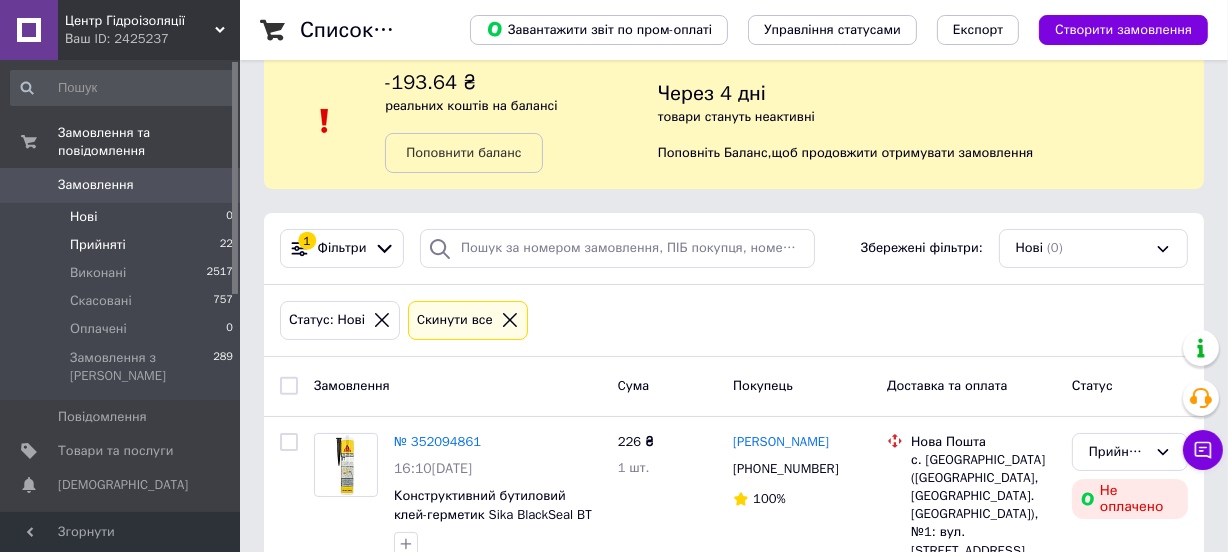 click on "Прийняті 22" at bounding box center (122, 245) 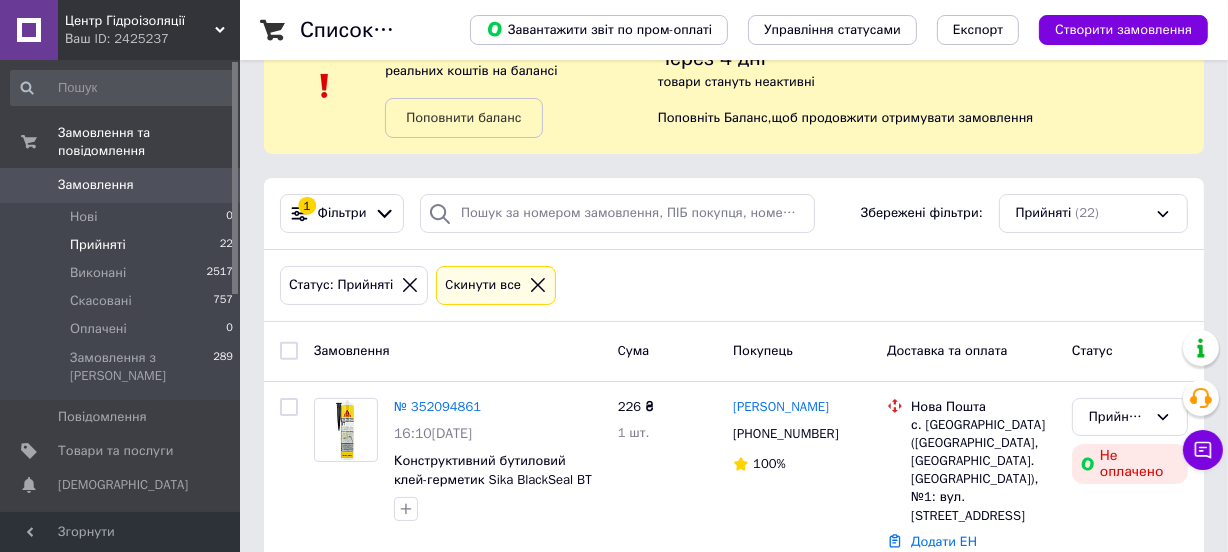 scroll, scrollTop: 181, scrollLeft: 0, axis: vertical 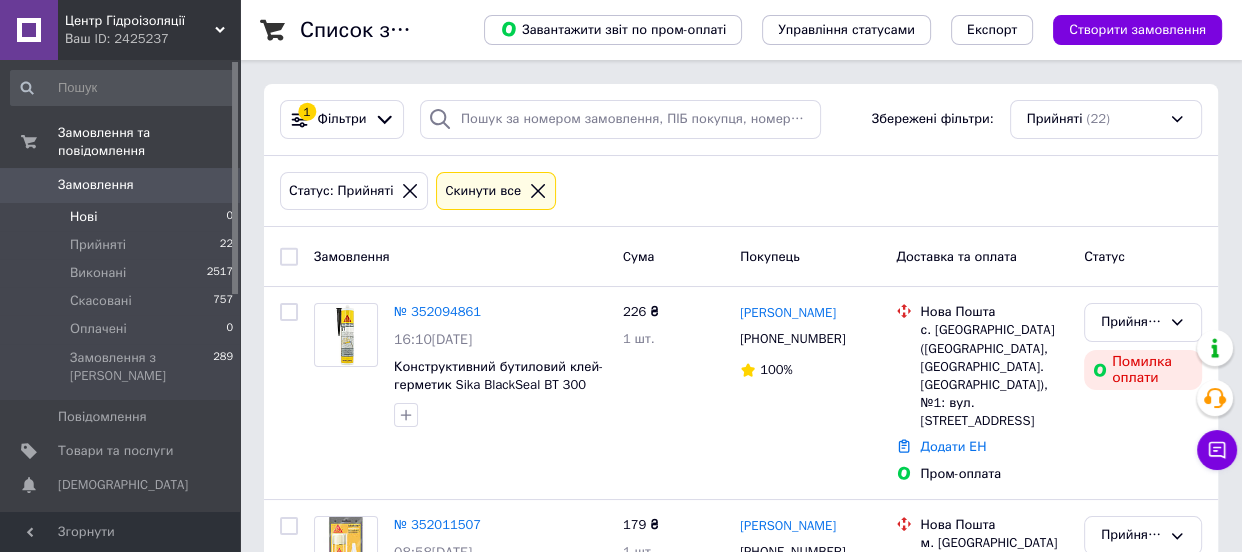click on "Нові 0" at bounding box center (122, 217) 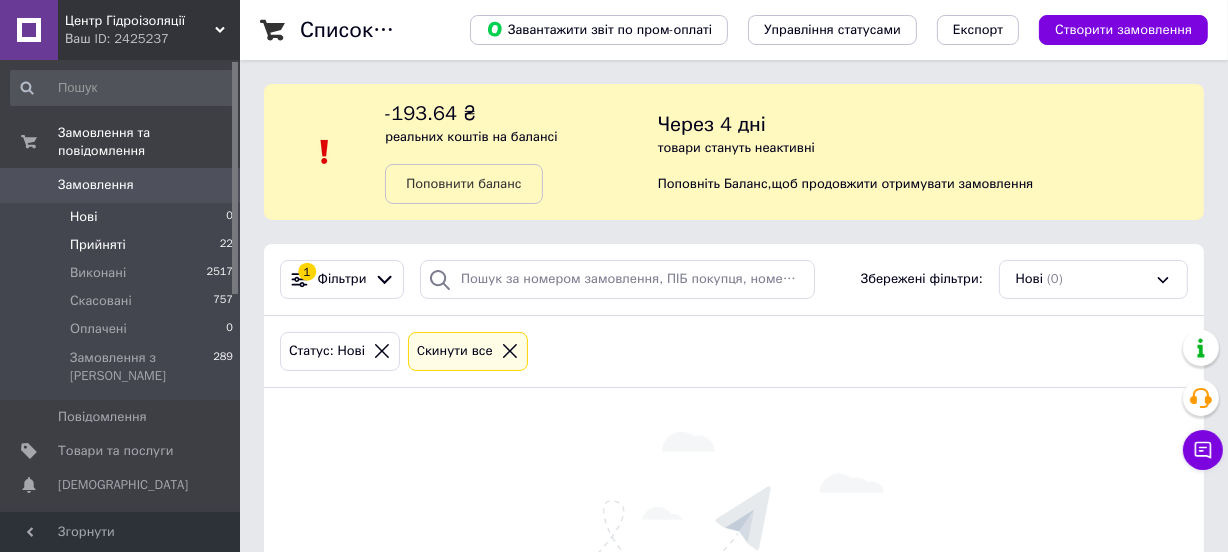 click on "Прийняті 22" at bounding box center (122, 245) 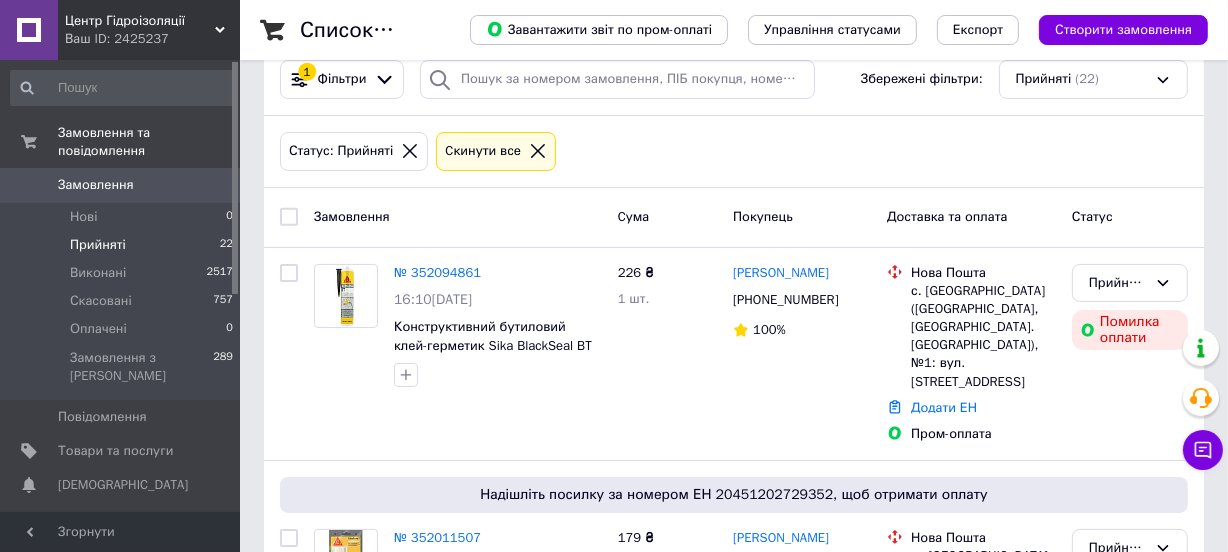 scroll, scrollTop: 272, scrollLeft: 0, axis: vertical 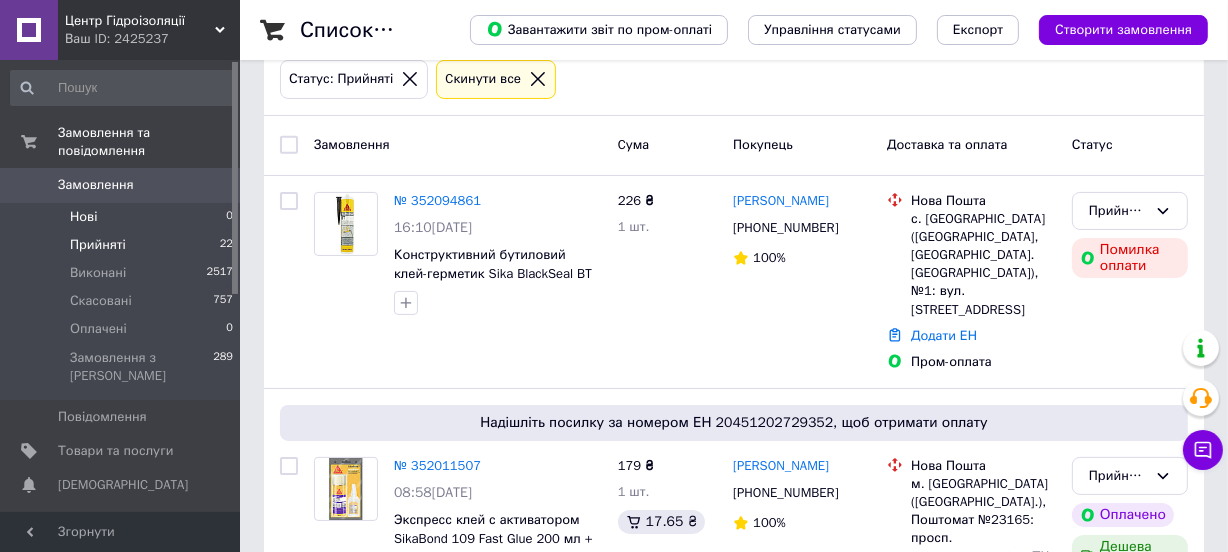 click on "Нові 0" at bounding box center [122, 217] 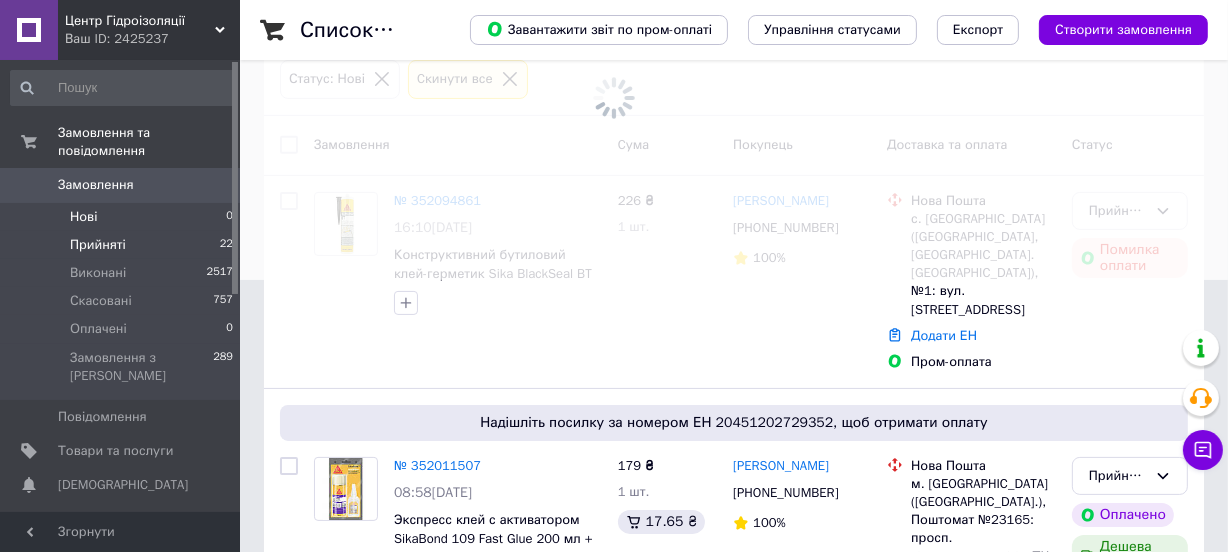 click on "Прийняті 22" at bounding box center [122, 245] 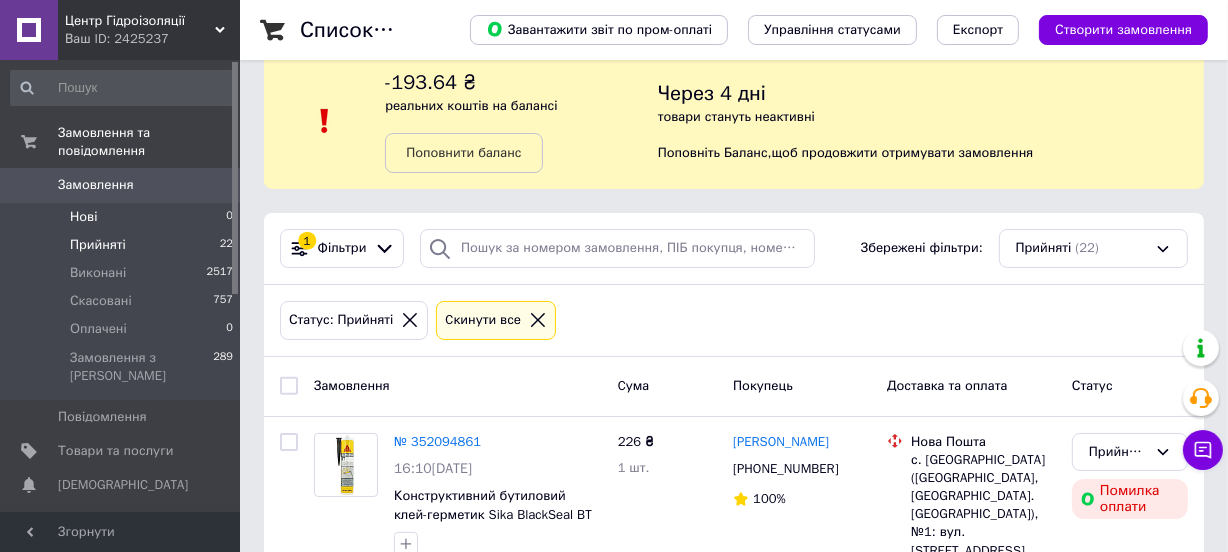 scroll, scrollTop: 0, scrollLeft: 0, axis: both 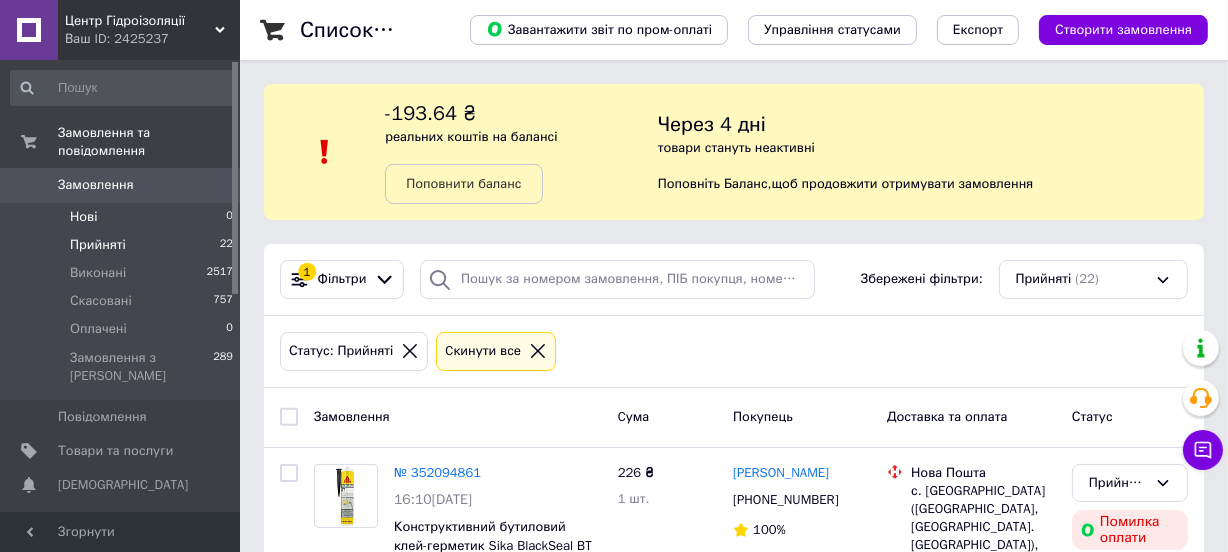 click on "Нові 0" at bounding box center [122, 217] 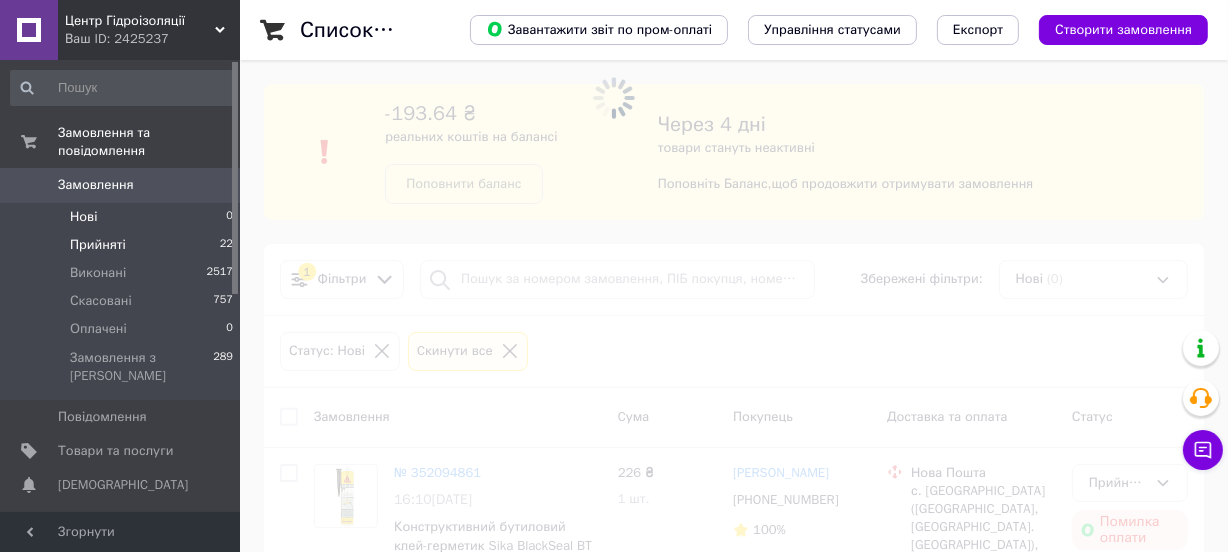click on "Прийняті 22" at bounding box center (122, 245) 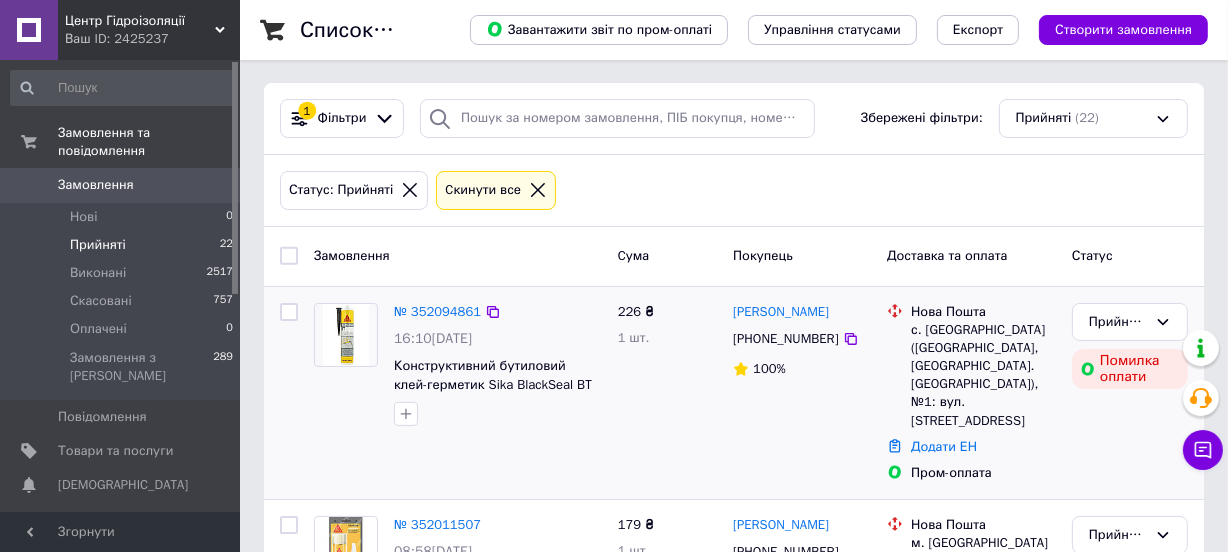 scroll, scrollTop: 181, scrollLeft: 0, axis: vertical 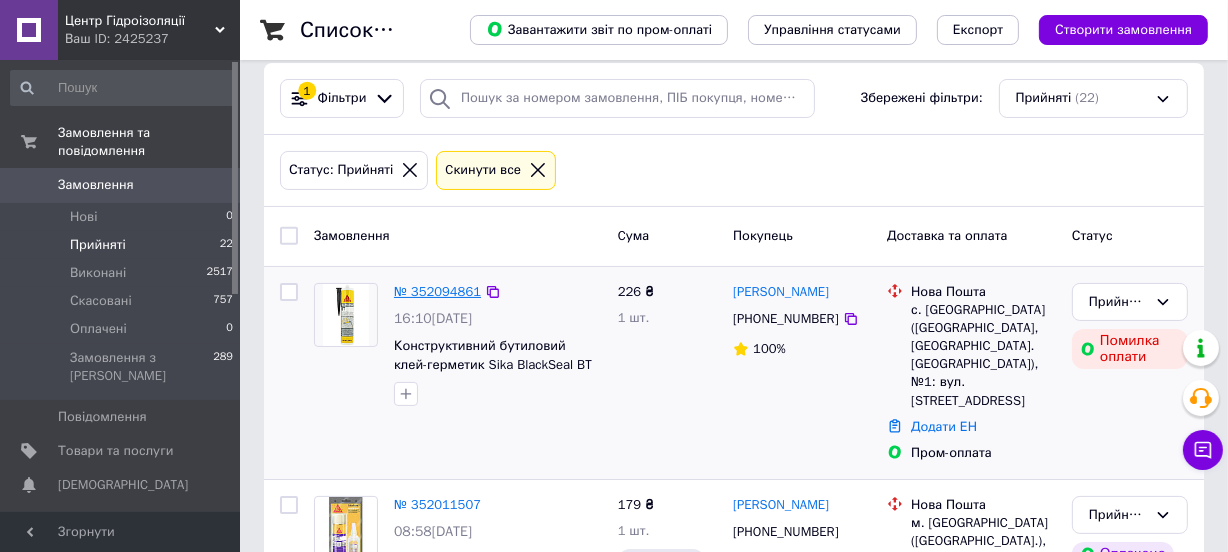 click on "№ 352094861" at bounding box center [437, 291] 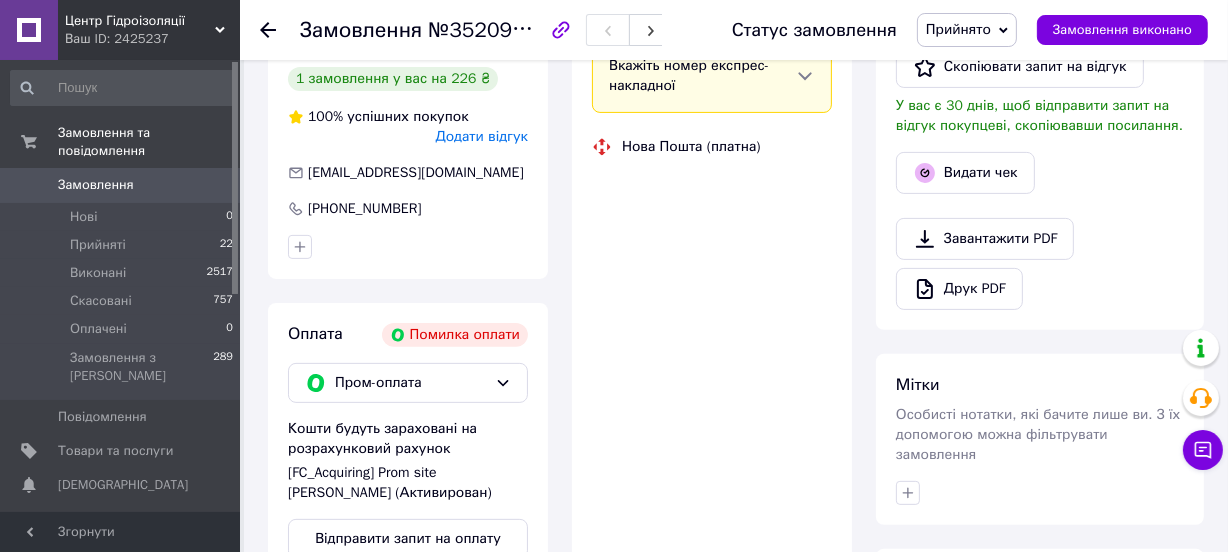 scroll, scrollTop: 577, scrollLeft: 0, axis: vertical 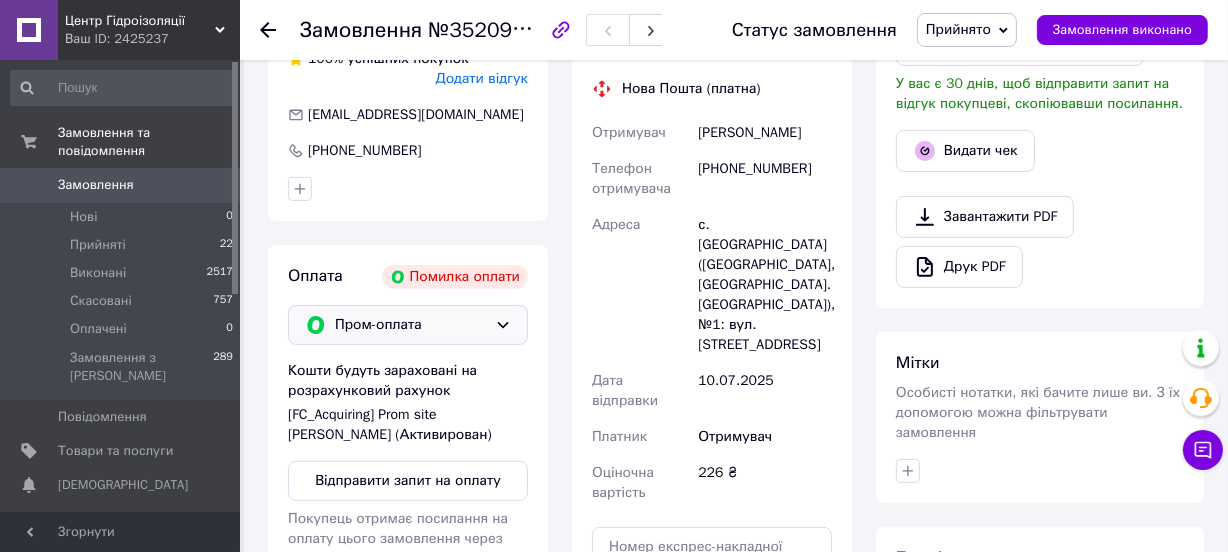 click on "Пром-оплата" at bounding box center [411, 325] 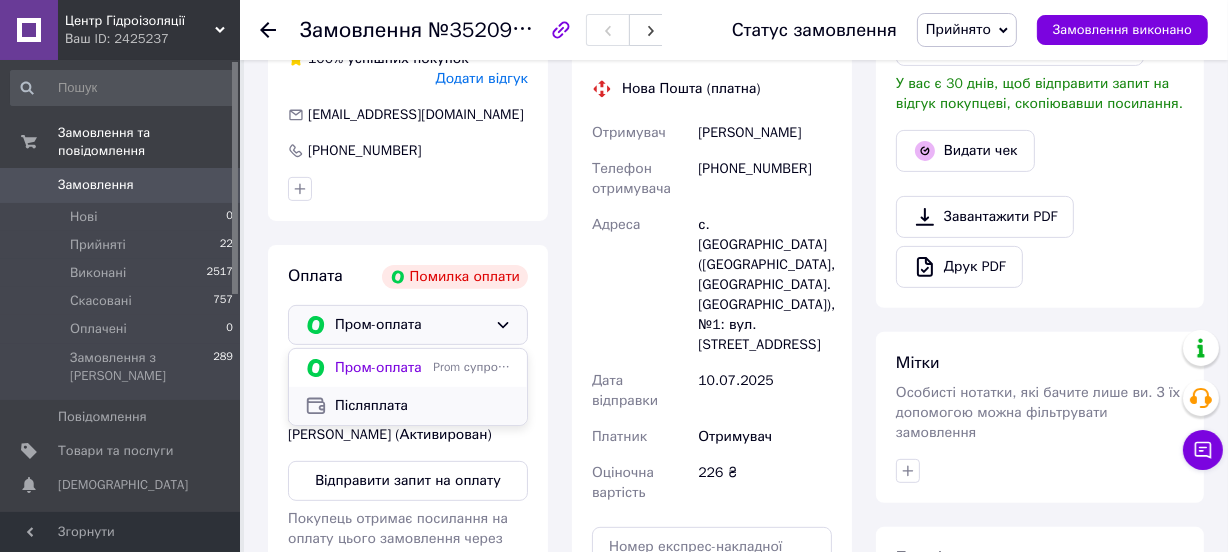 click on "Післяплата" at bounding box center (423, 406) 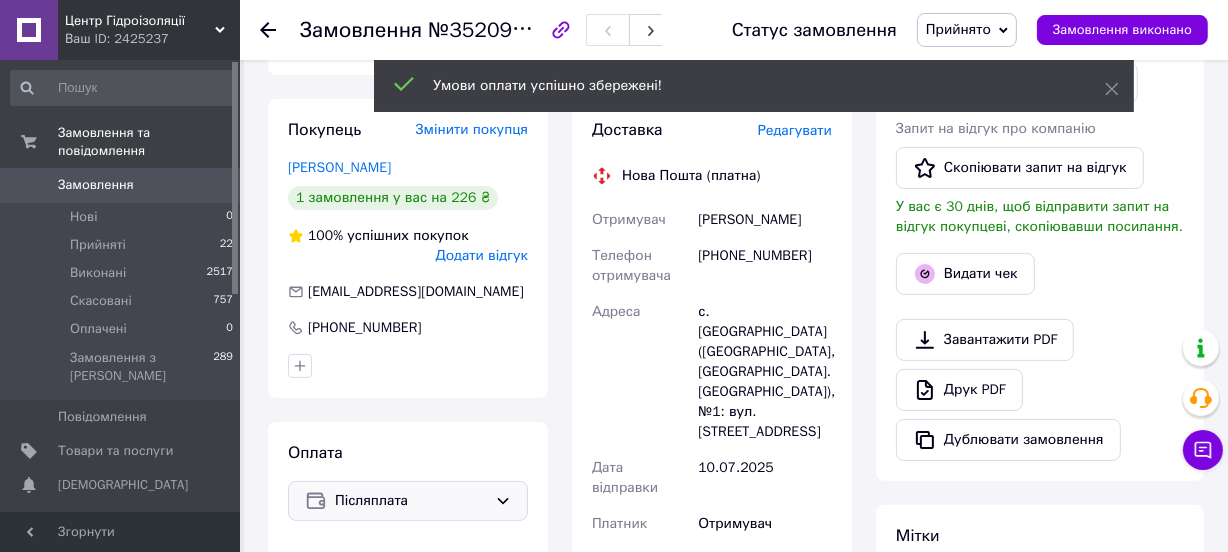 scroll, scrollTop: 271, scrollLeft: 0, axis: vertical 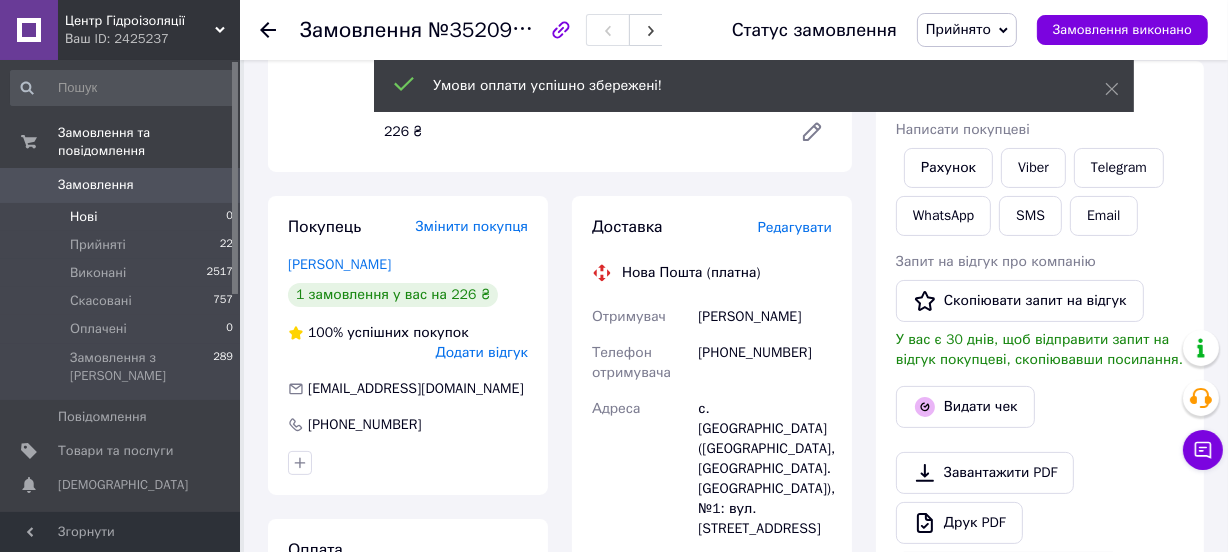 click on "Нові 0" at bounding box center (122, 217) 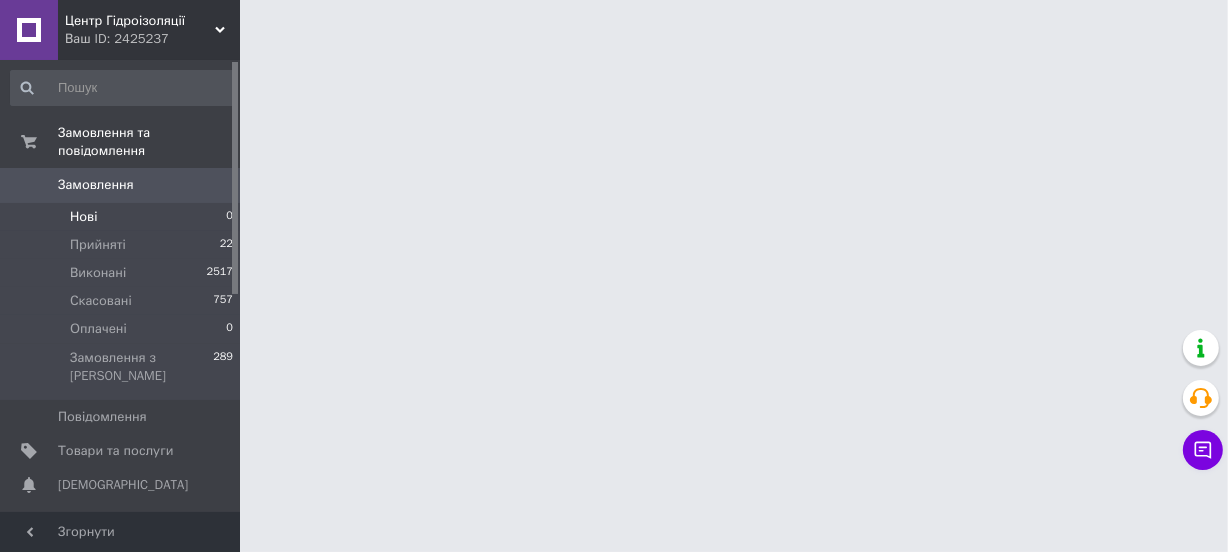 scroll, scrollTop: 0, scrollLeft: 0, axis: both 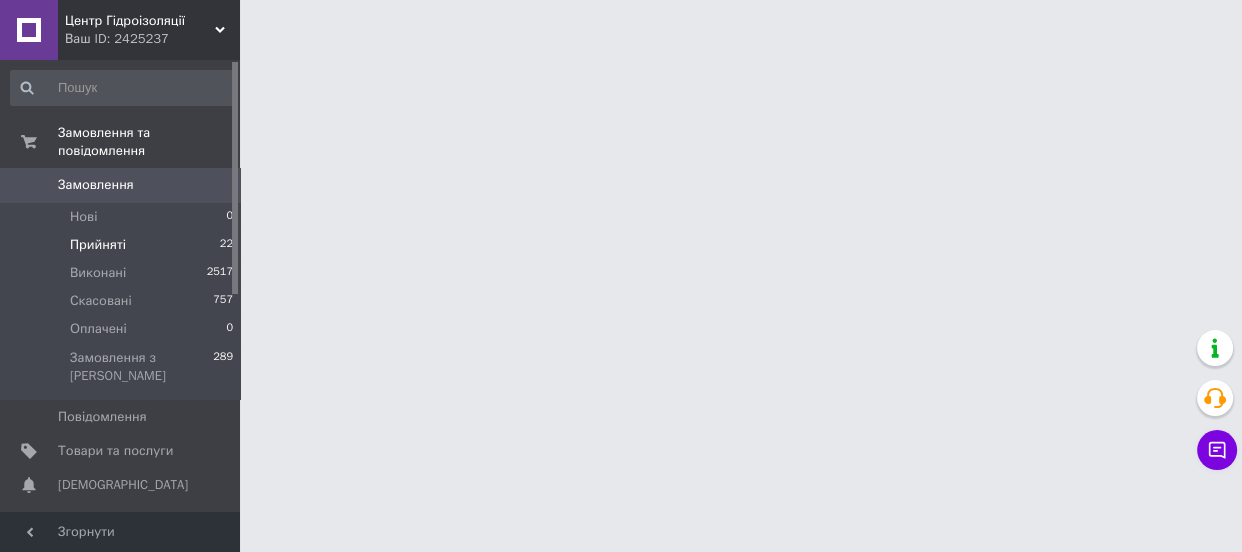 click on "Прийняті 22" at bounding box center (122, 245) 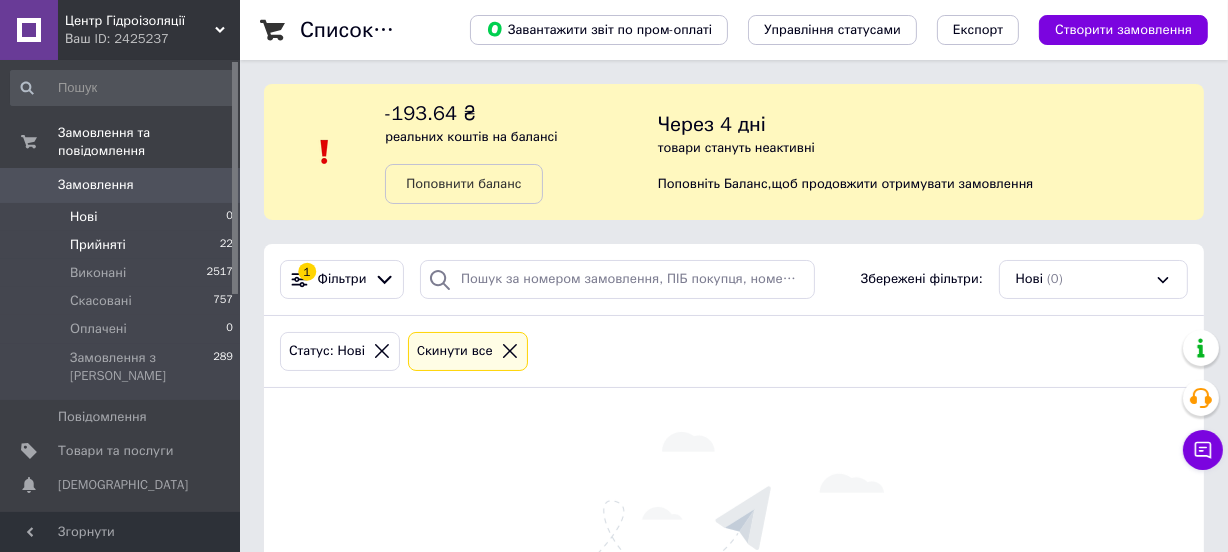 scroll, scrollTop: 90, scrollLeft: 0, axis: vertical 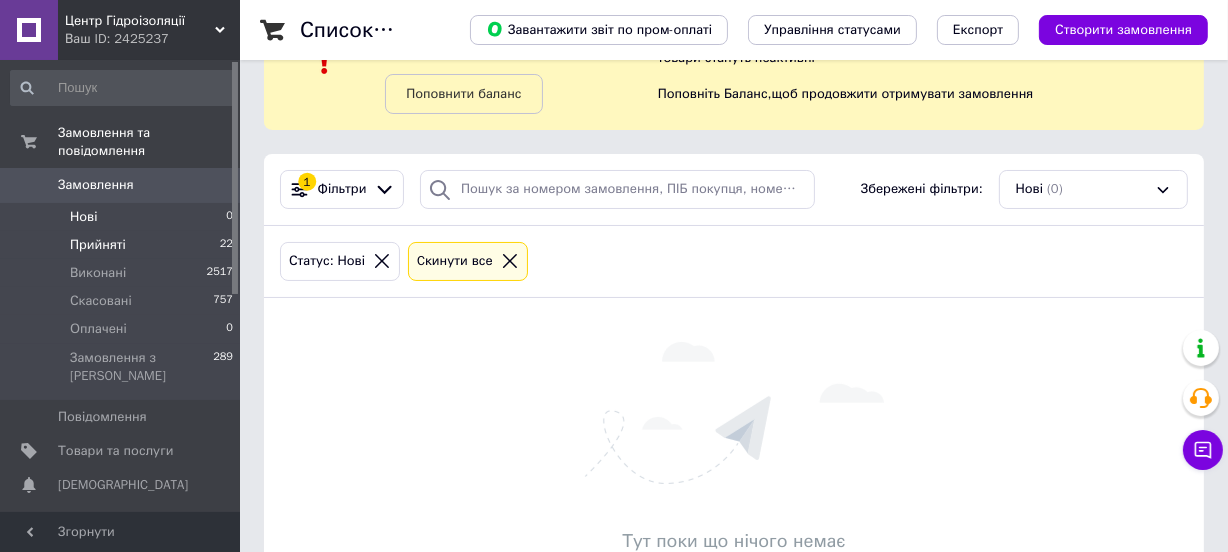 click on "Прийняті 22" at bounding box center (122, 245) 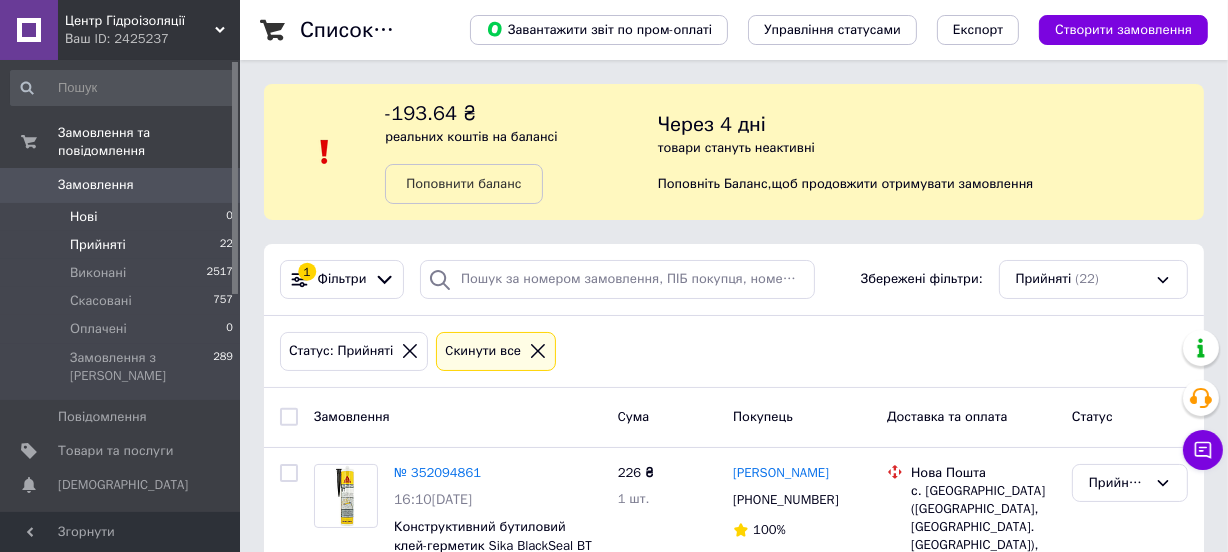 click on "Нові 0" at bounding box center (122, 217) 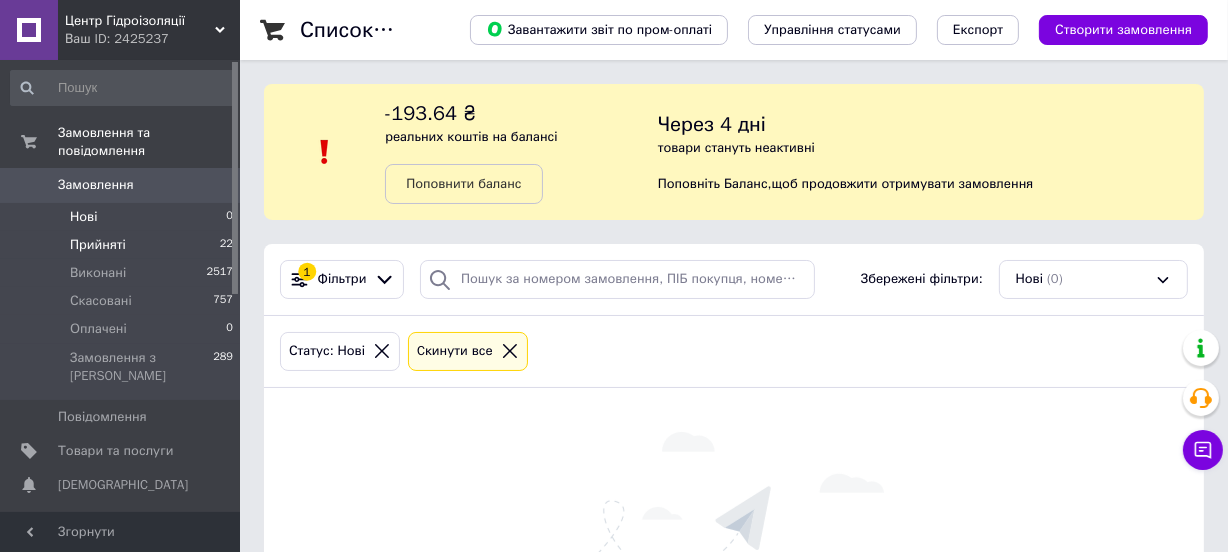 click on "Прийняті 22" at bounding box center [122, 245] 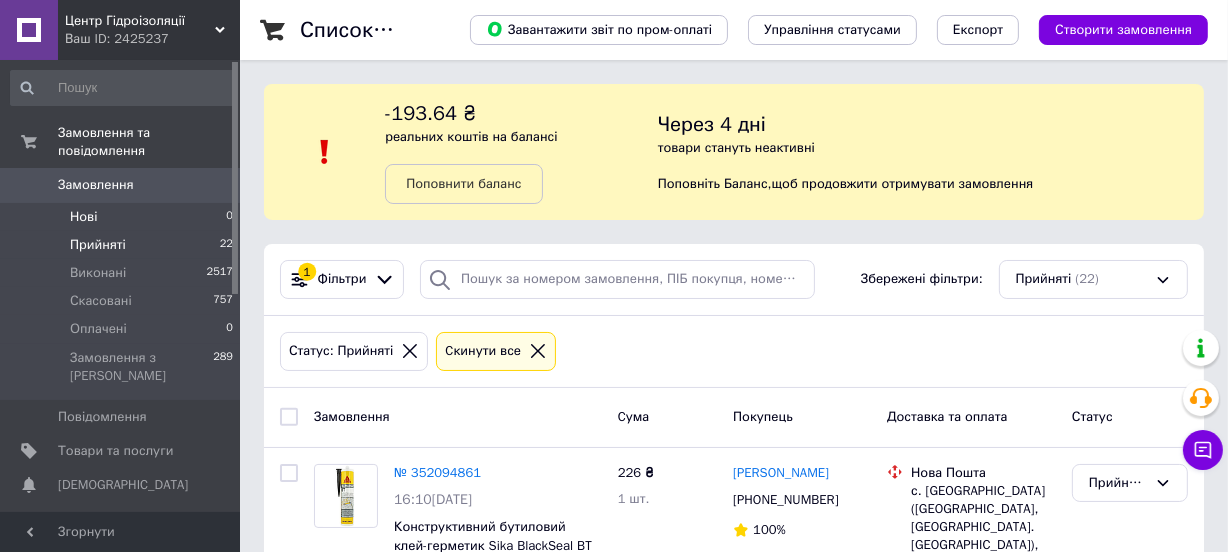 click on "Нові 0" at bounding box center (122, 217) 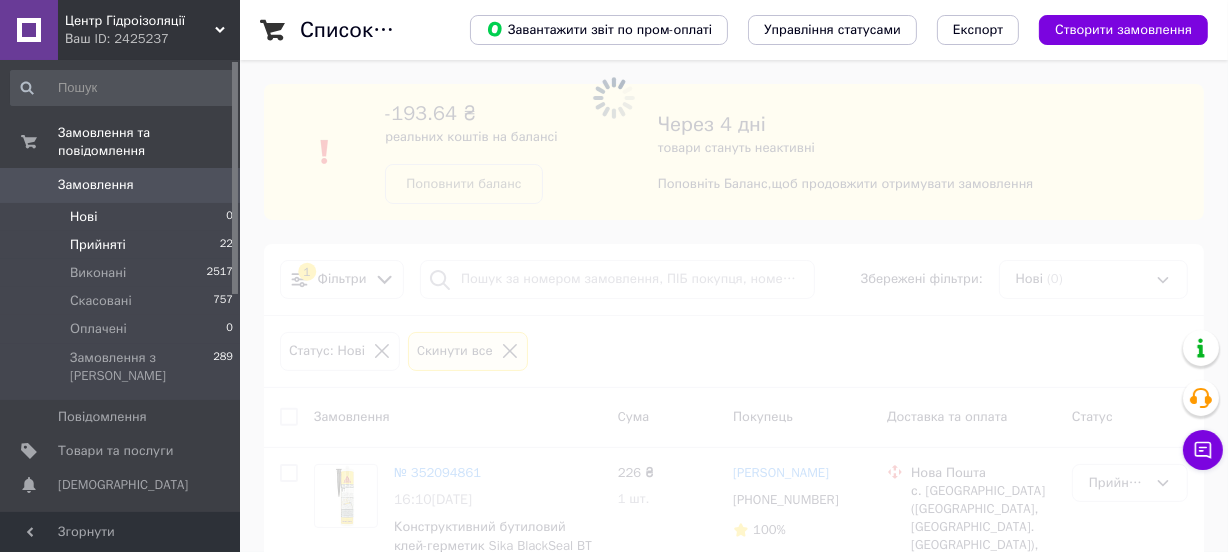 click on "Прийняті" at bounding box center (98, 245) 